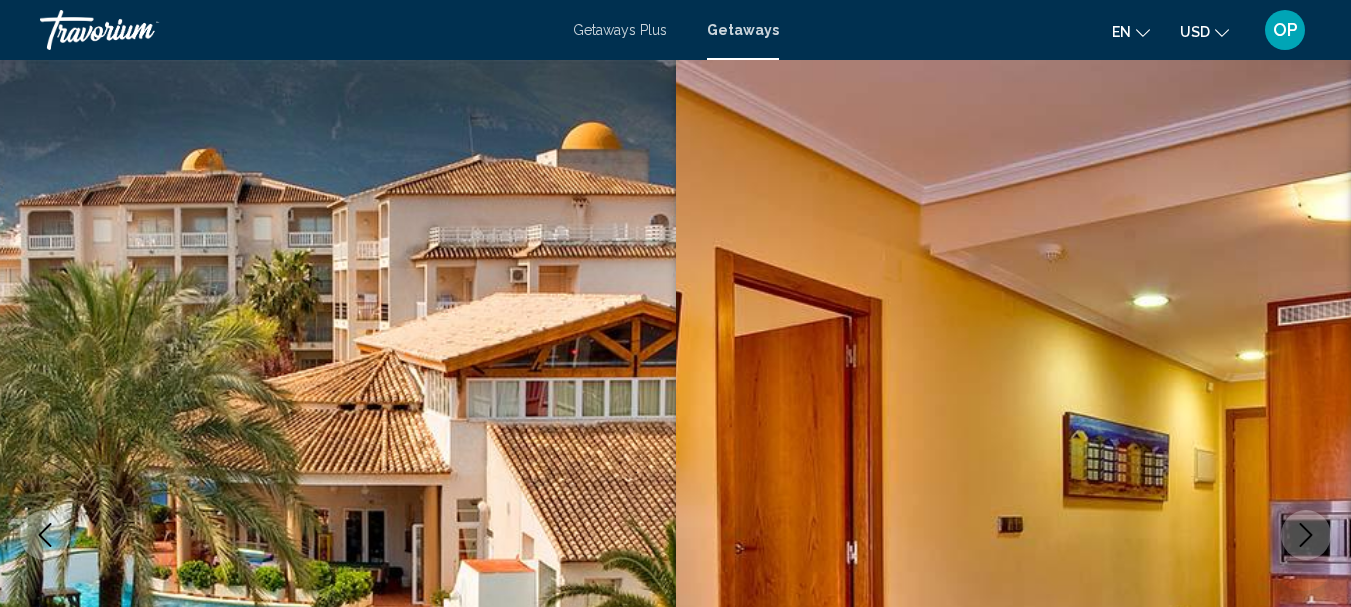 scroll, scrollTop: 2806, scrollLeft: 0, axis: vertical 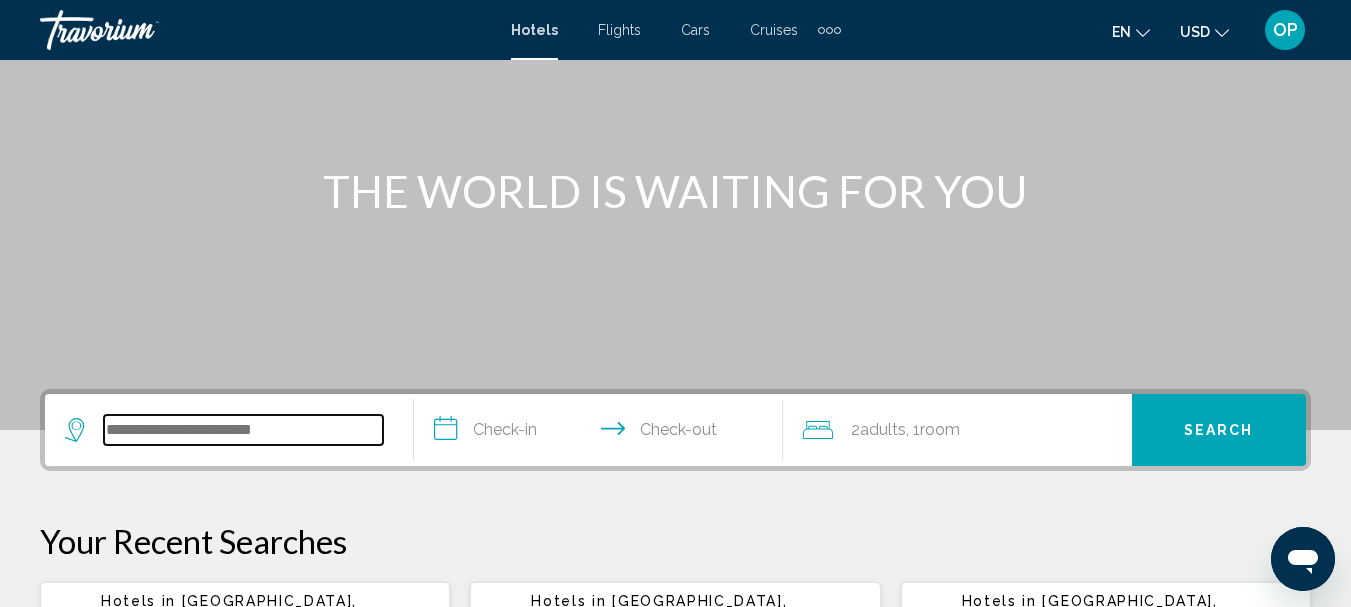 click at bounding box center (243, 430) 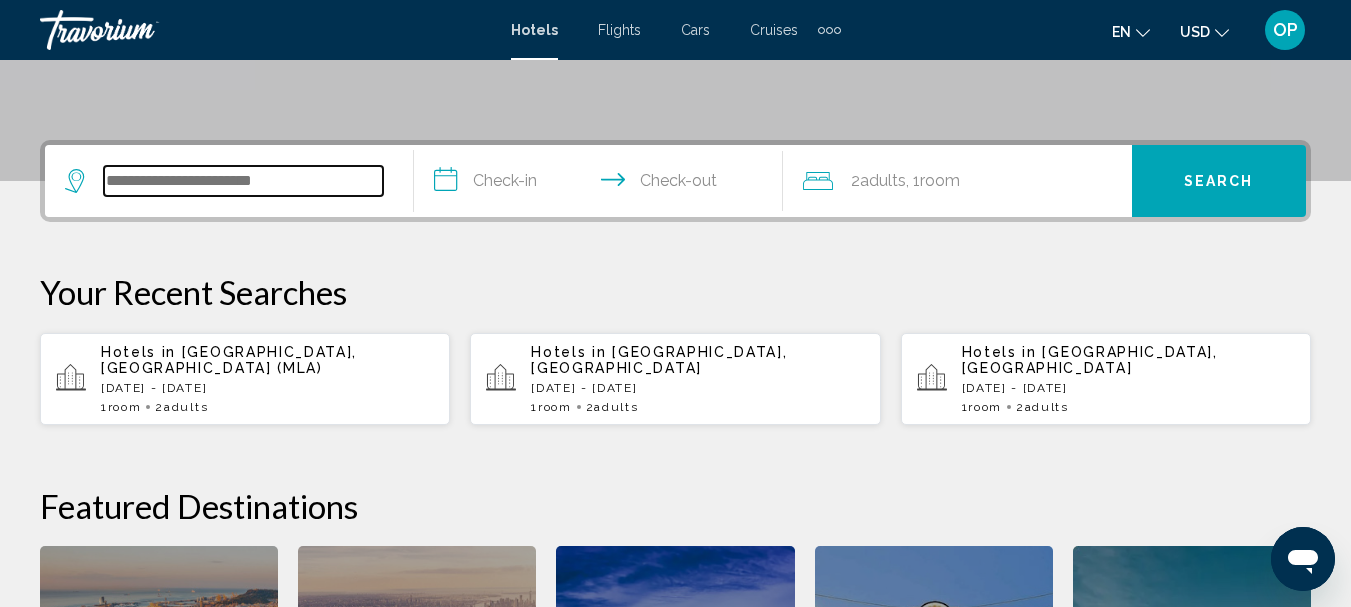 scroll, scrollTop: 494, scrollLeft: 0, axis: vertical 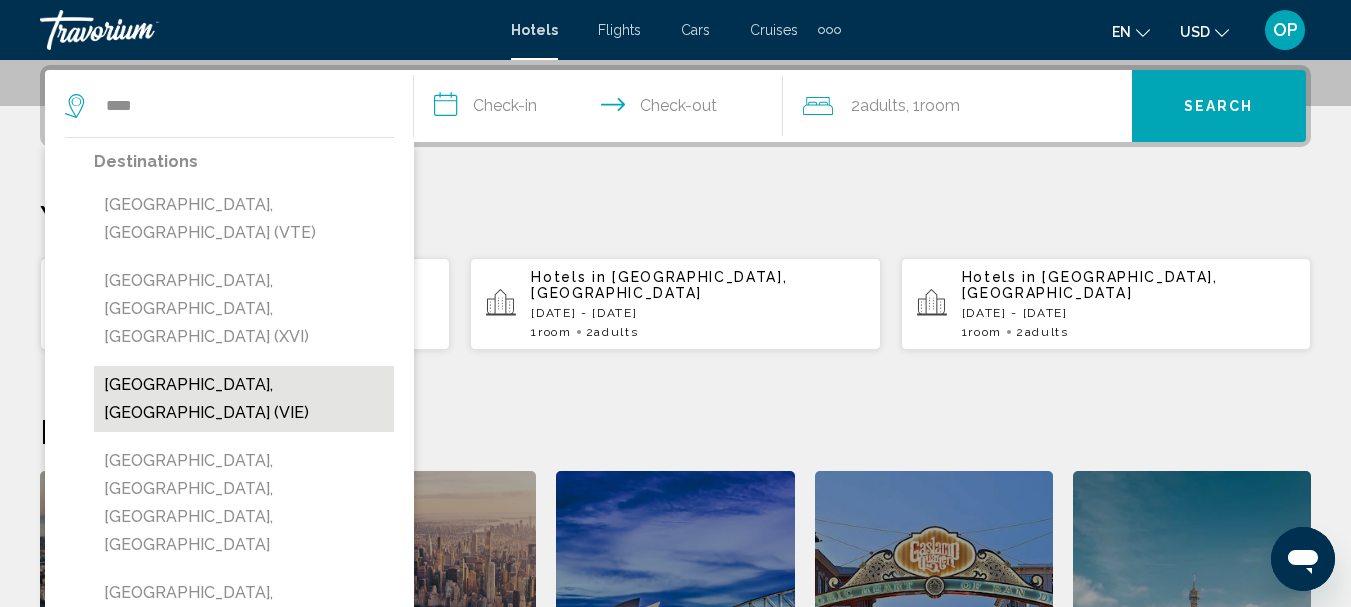 click on "Vienna, Austria (VIE)" at bounding box center [244, 399] 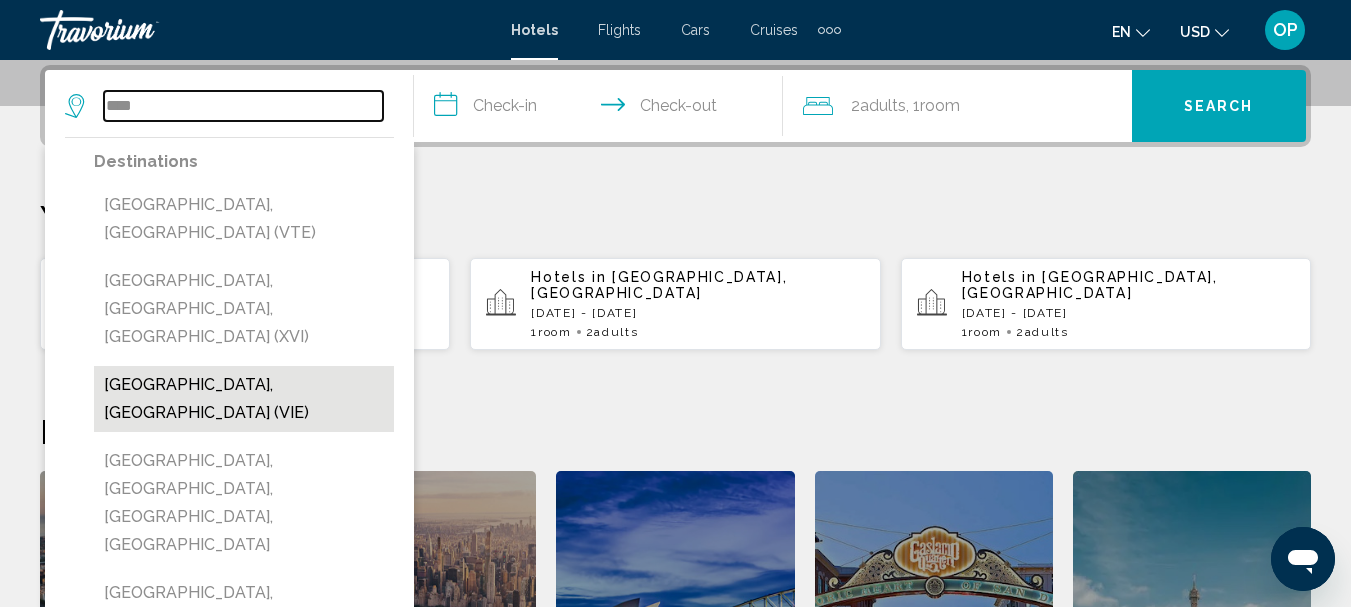 type on "**********" 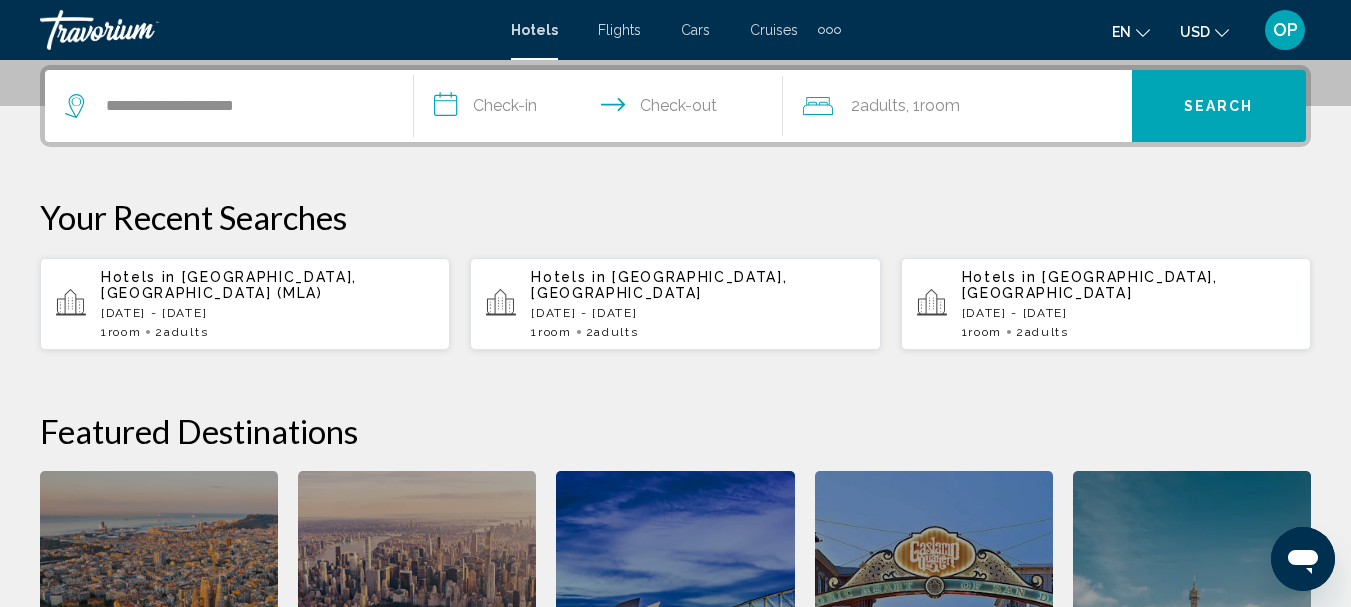 click on "**********" at bounding box center [602, 109] 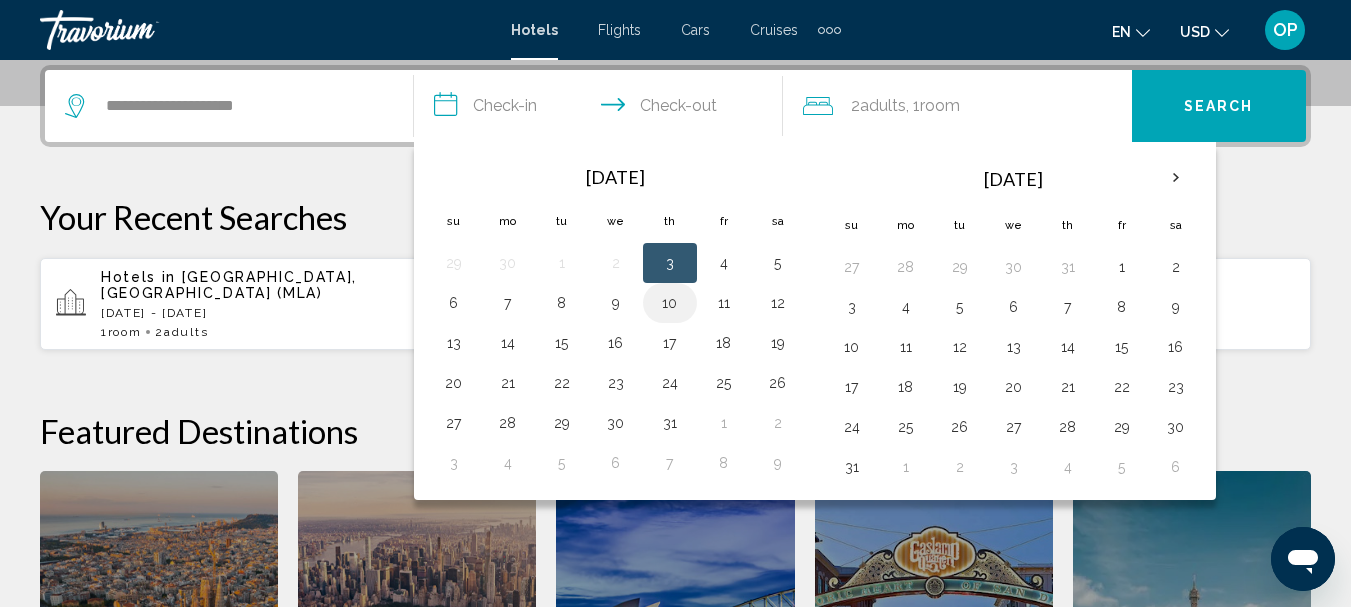 click on "10" at bounding box center (670, 303) 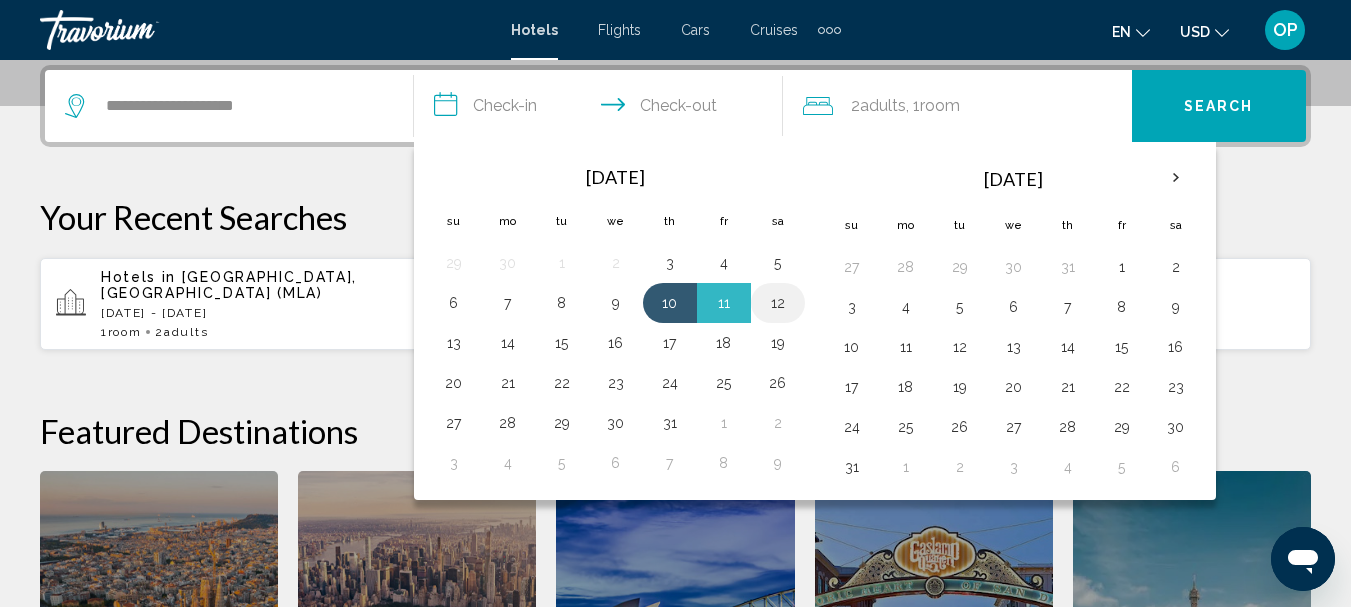 click on "12" at bounding box center [778, 303] 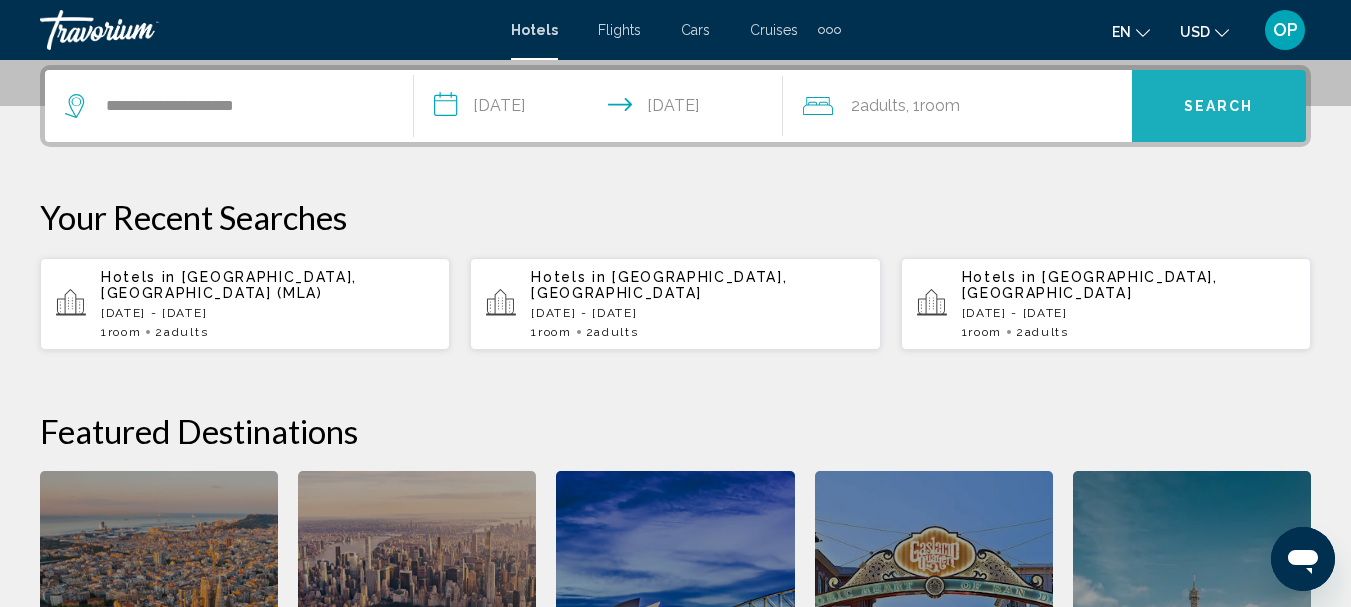 click on "Search" at bounding box center [1219, 107] 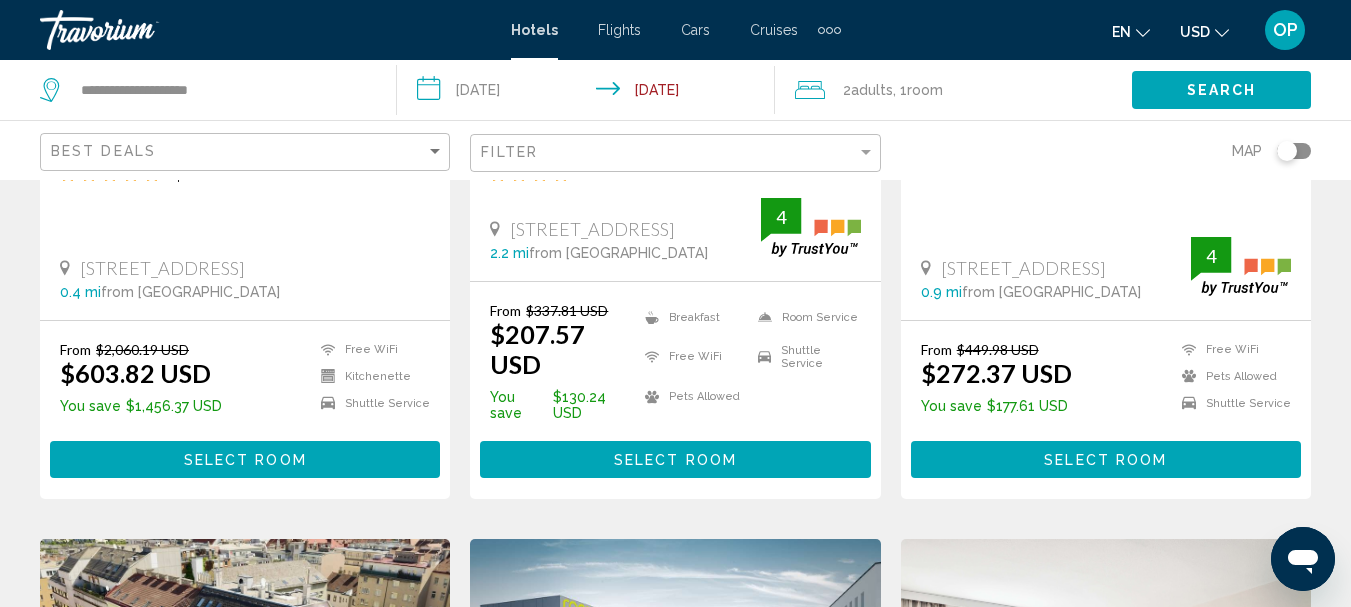 scroll, scrollTop: 0, scrollLeft: 0, axis: both 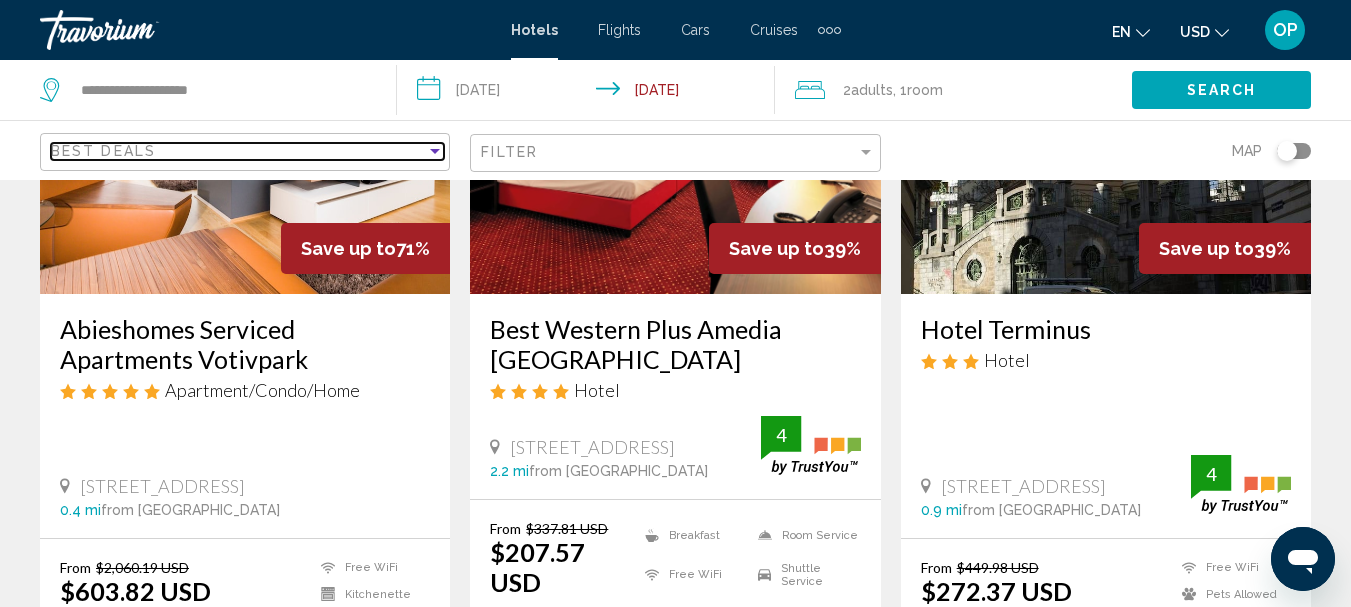 click at bounding box center (435, 151) 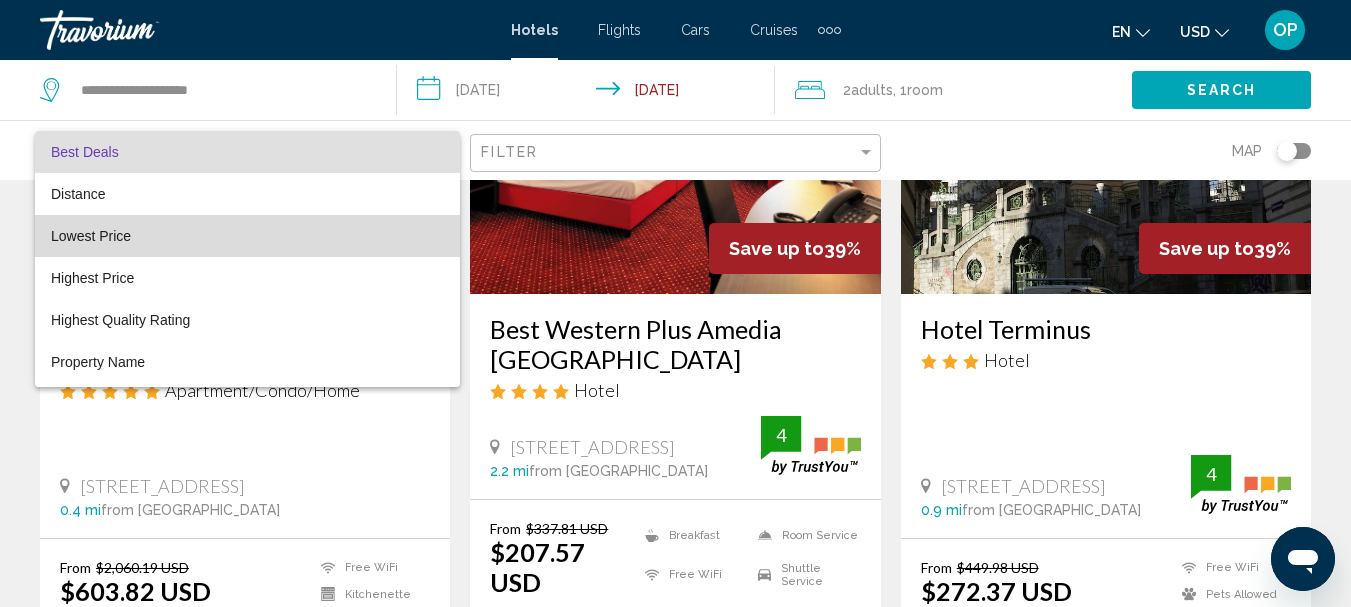 click on "Lowest Price" at bounding box center [247, 236] 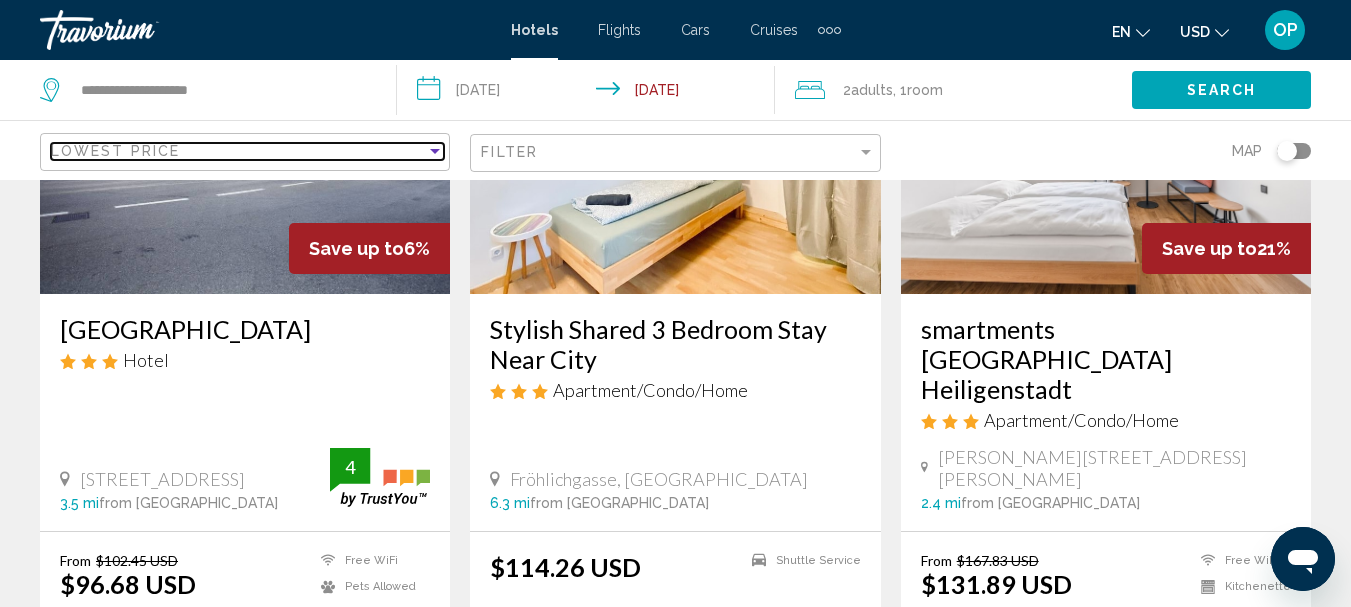 scroll, scrollTop: 288, scrollLeft: 0, axis: vertical 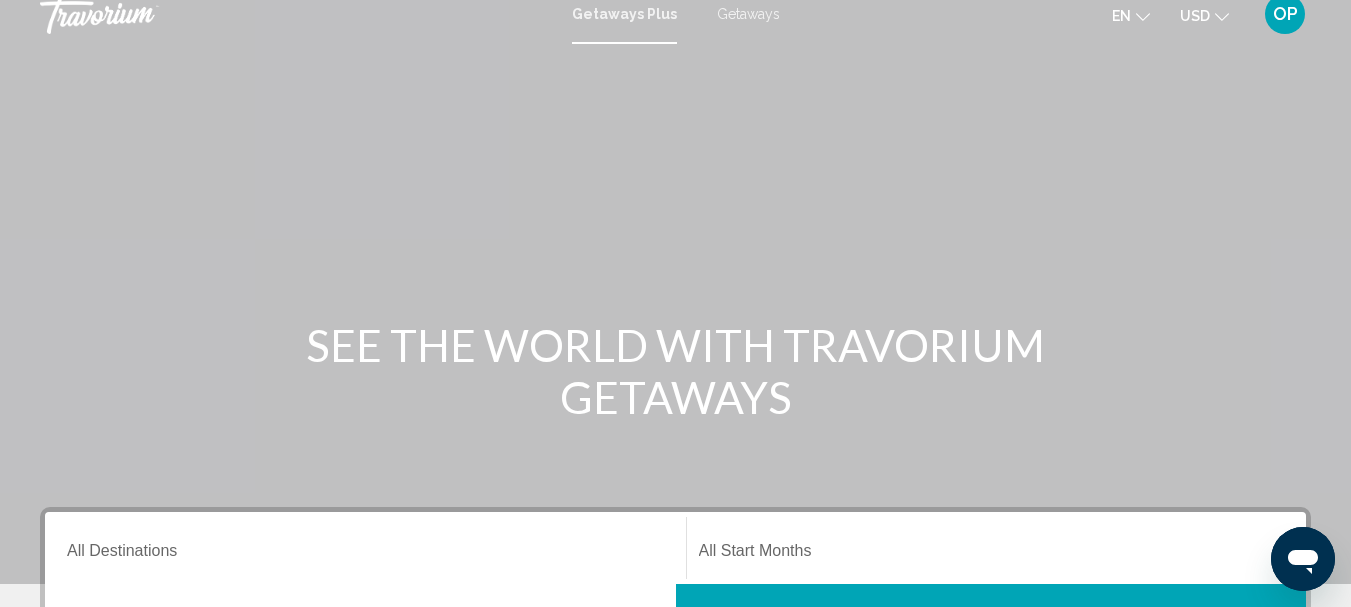 click on "Getaways" at bounding box center (748, 14) 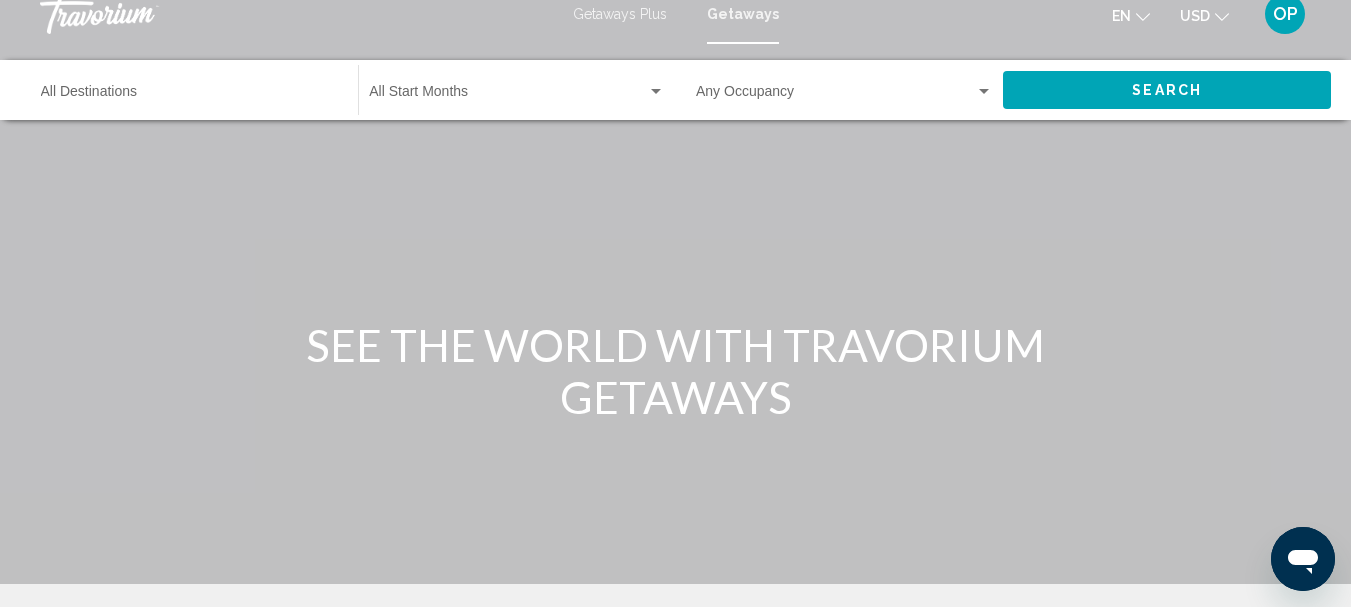 scroll, scrollTop: 0, scrollLeft: 0, axis: both 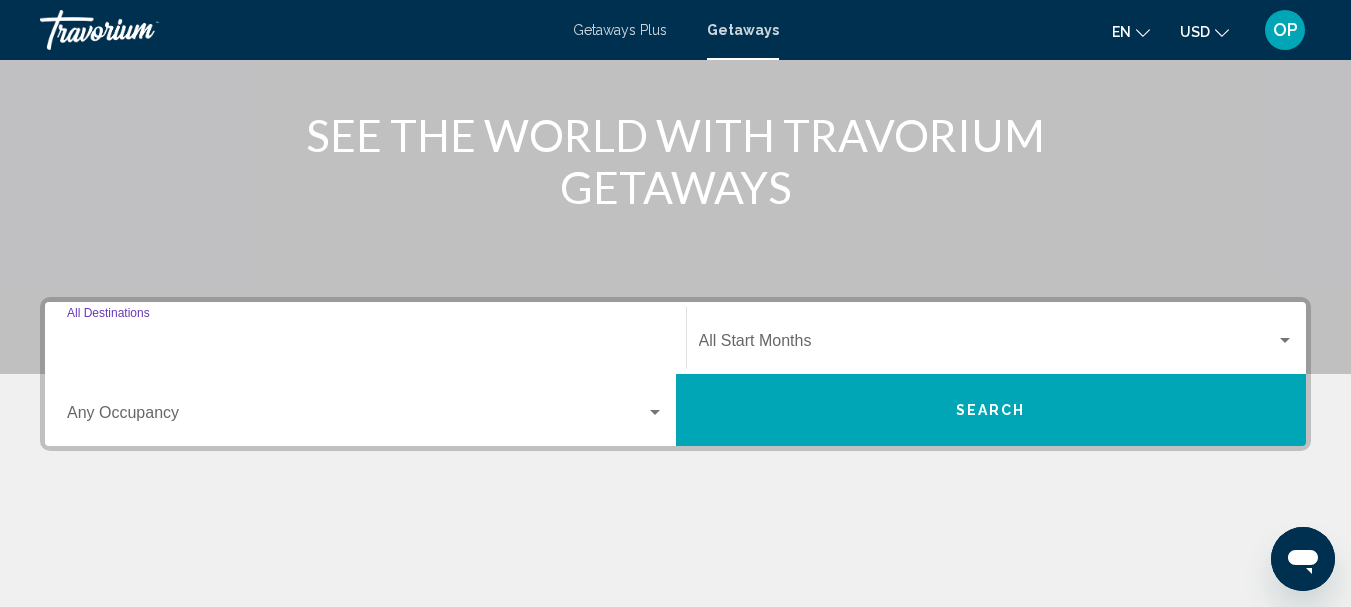 click on "Destination All Destinations" at bounding box center (365, 345) 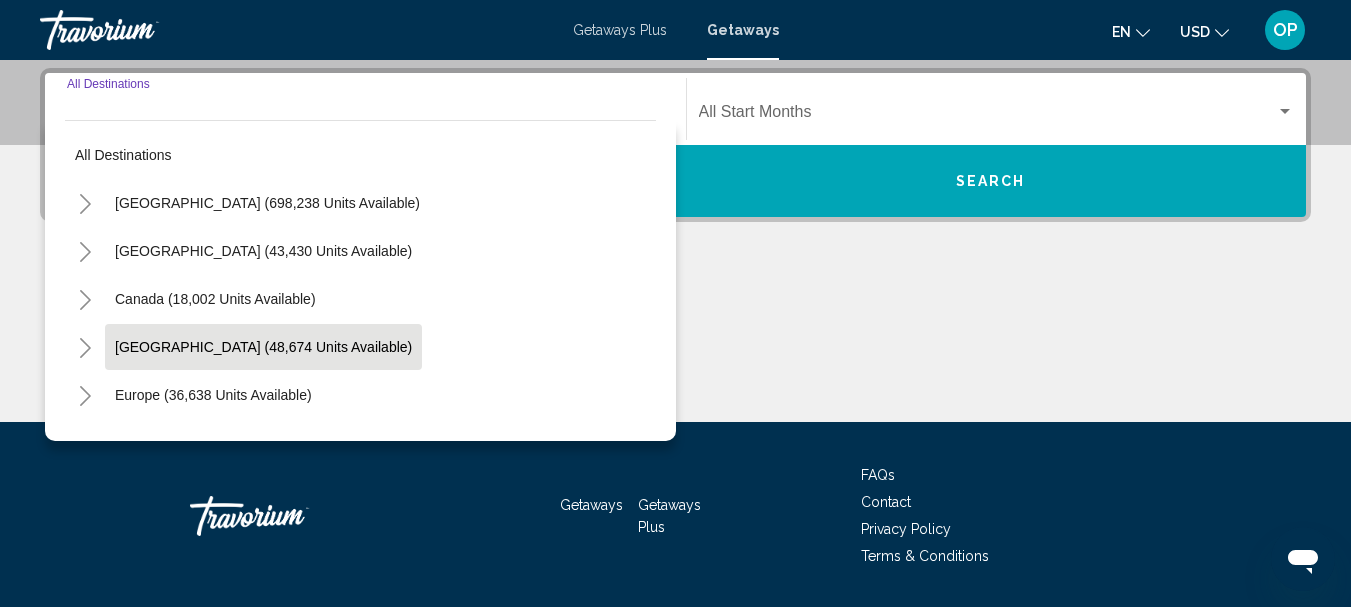 scroll, scrollTop: 458, scrollLeft: 0, axis: vertical 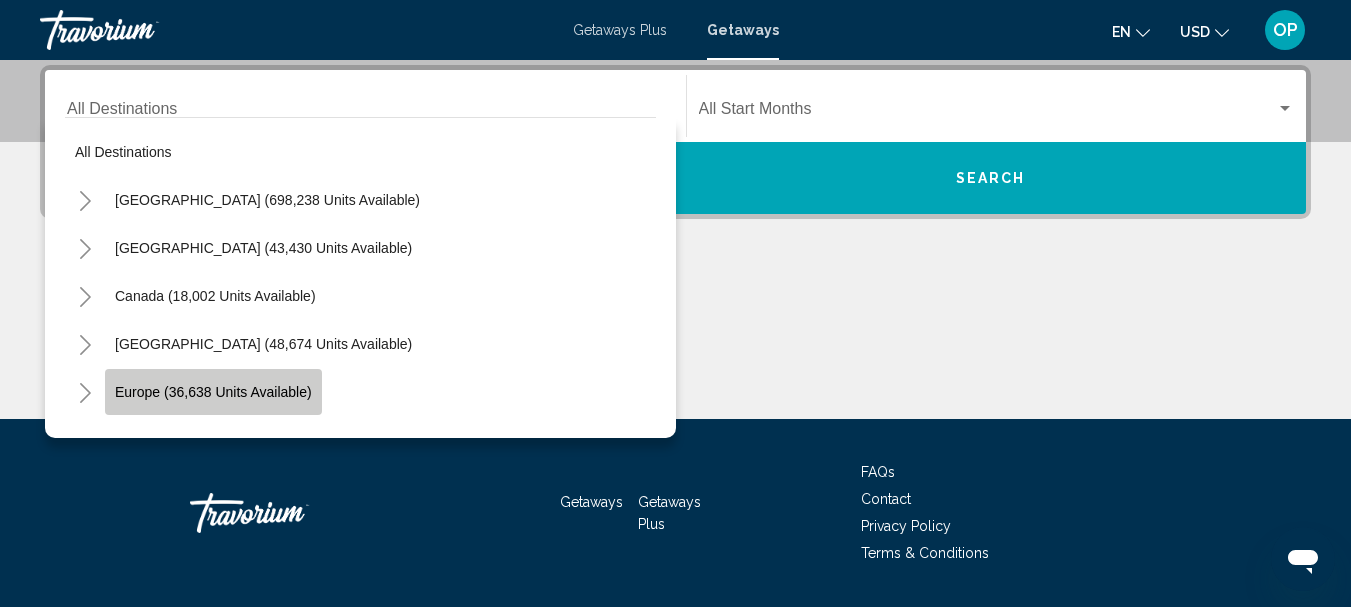 click on "Europe (36,638 units available)" 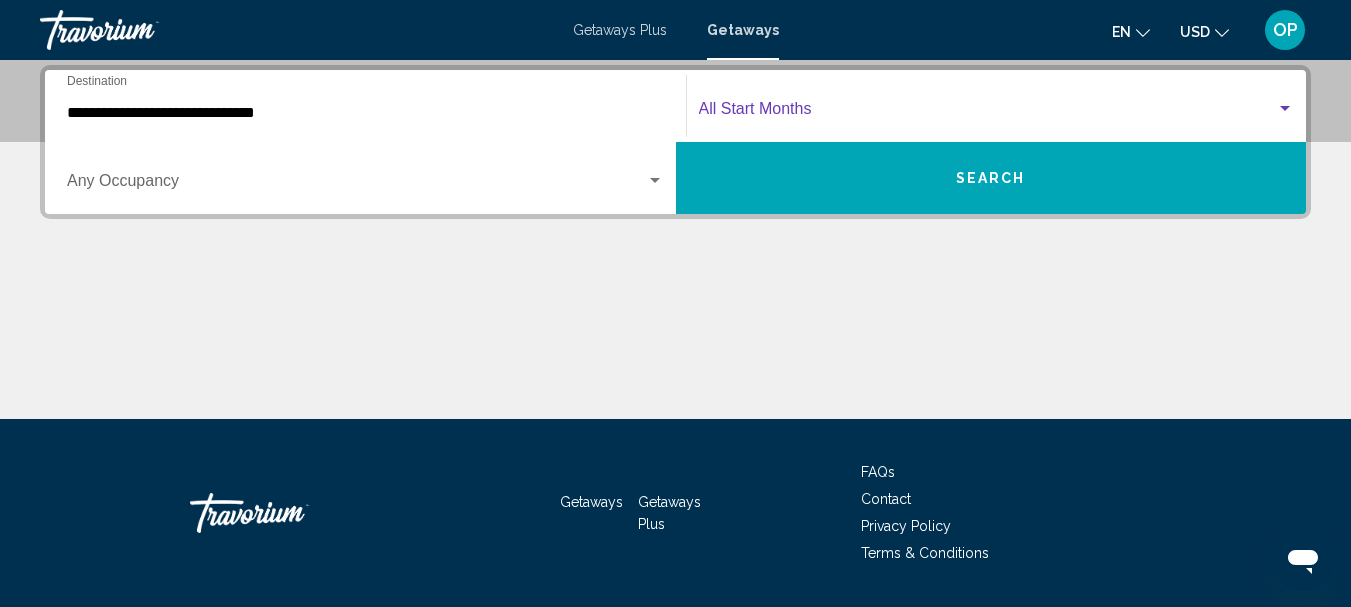 click at bounding box center (988, 113) 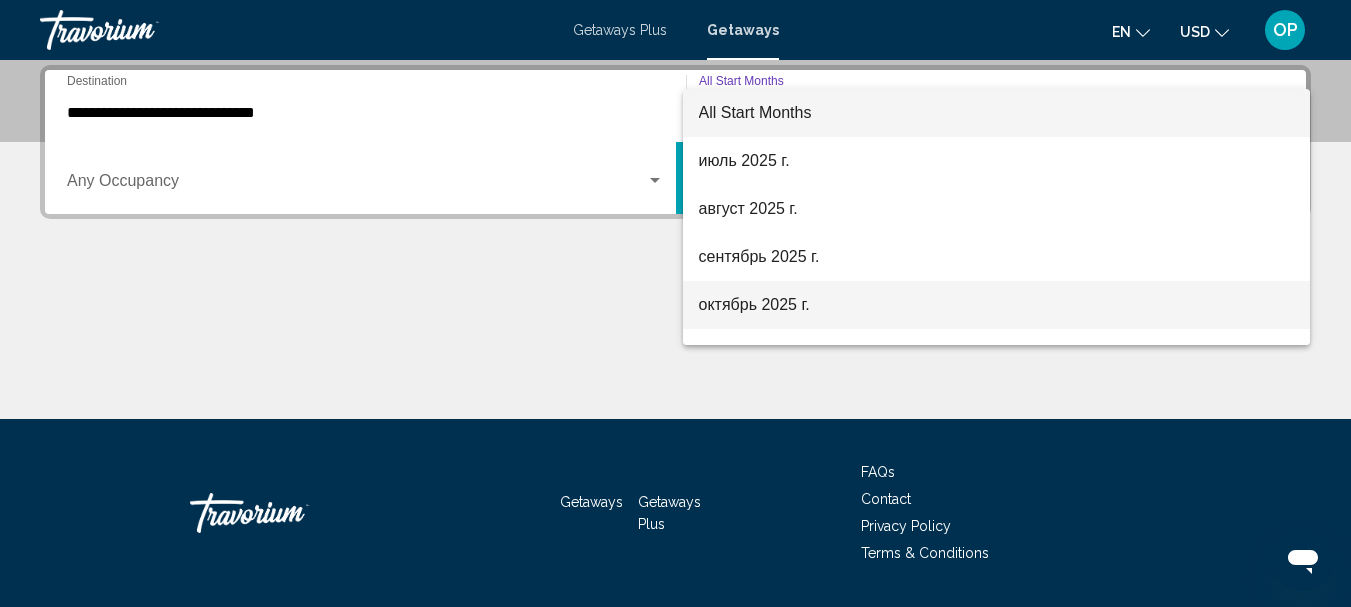 click on "октябрь 2025 г." at bounding box center [997, 305] 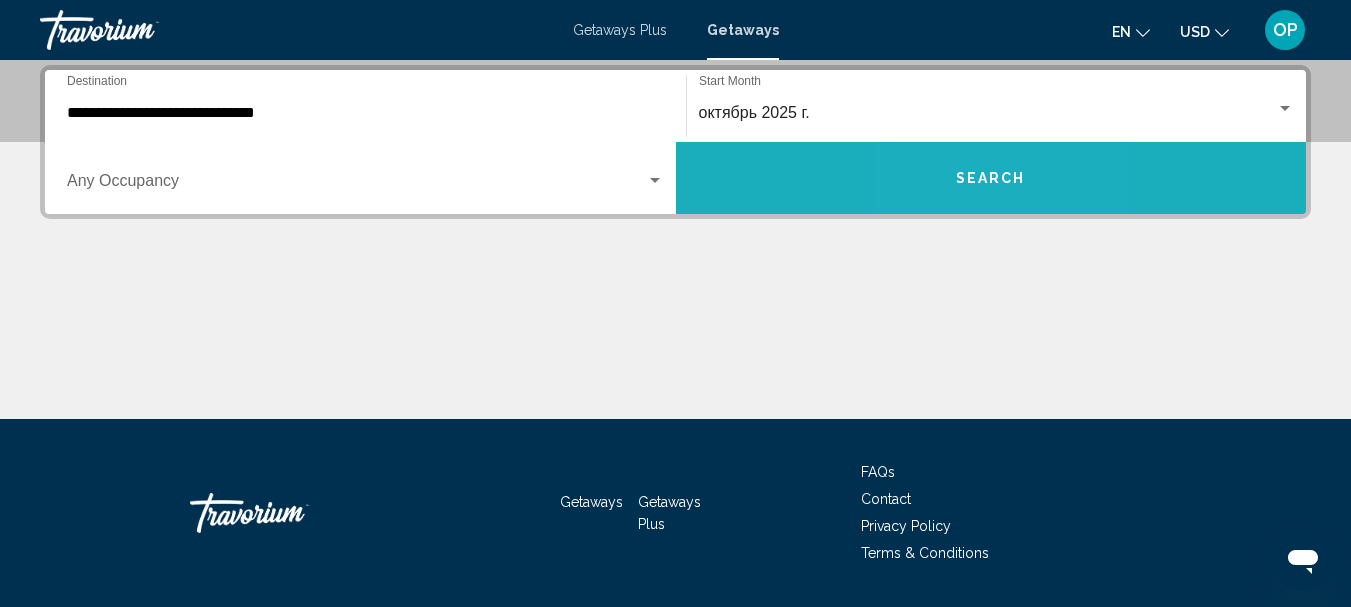 click on "Search" at bounding box center (991, 179) 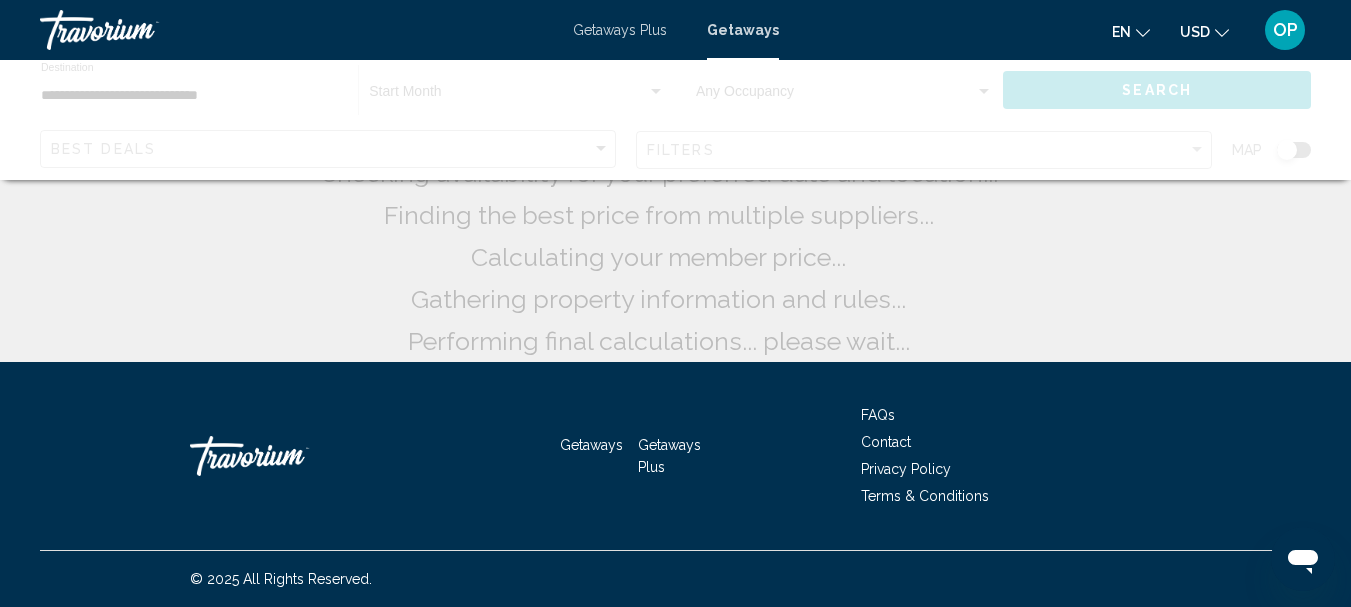 scroll, scrollTop: 0, scrollLeft: 0, axis: both 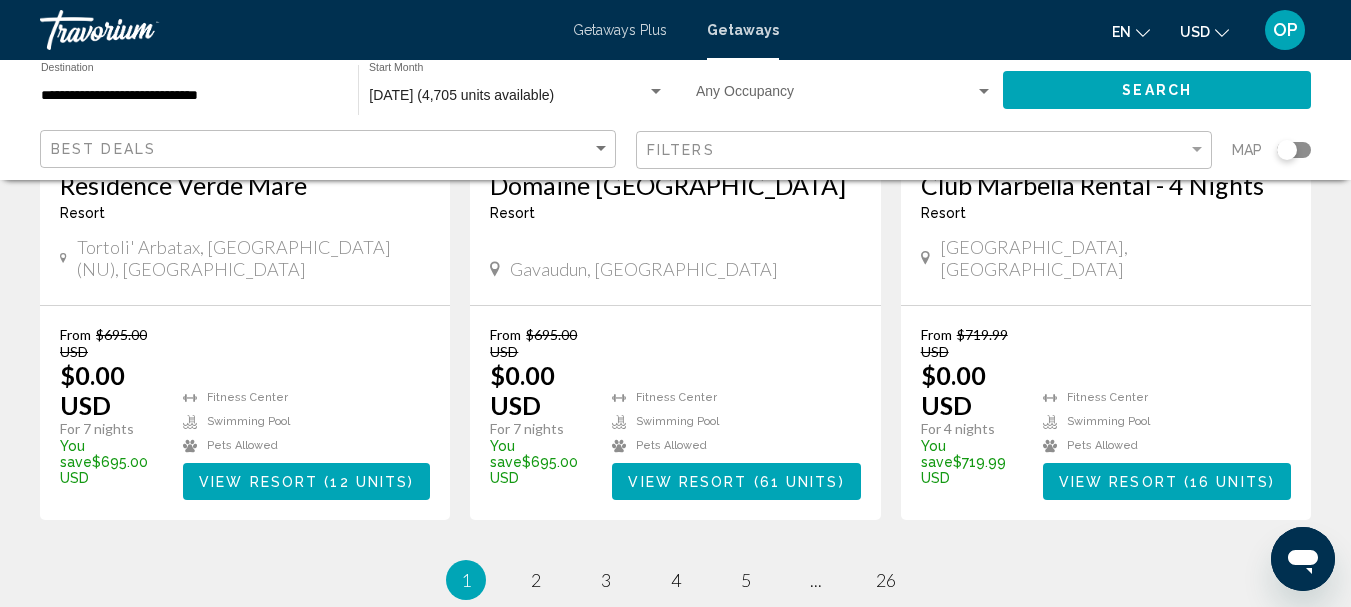 click 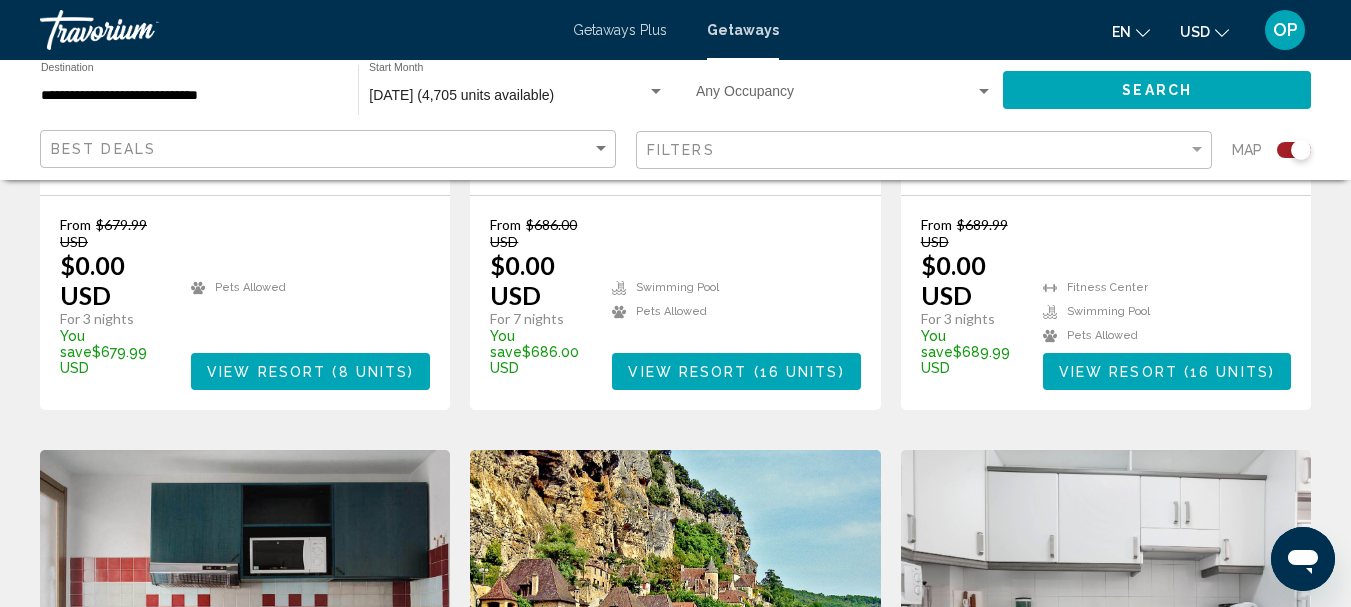 scroll, scrollTop: 3318, scrollLeft: 0, axis: vertical 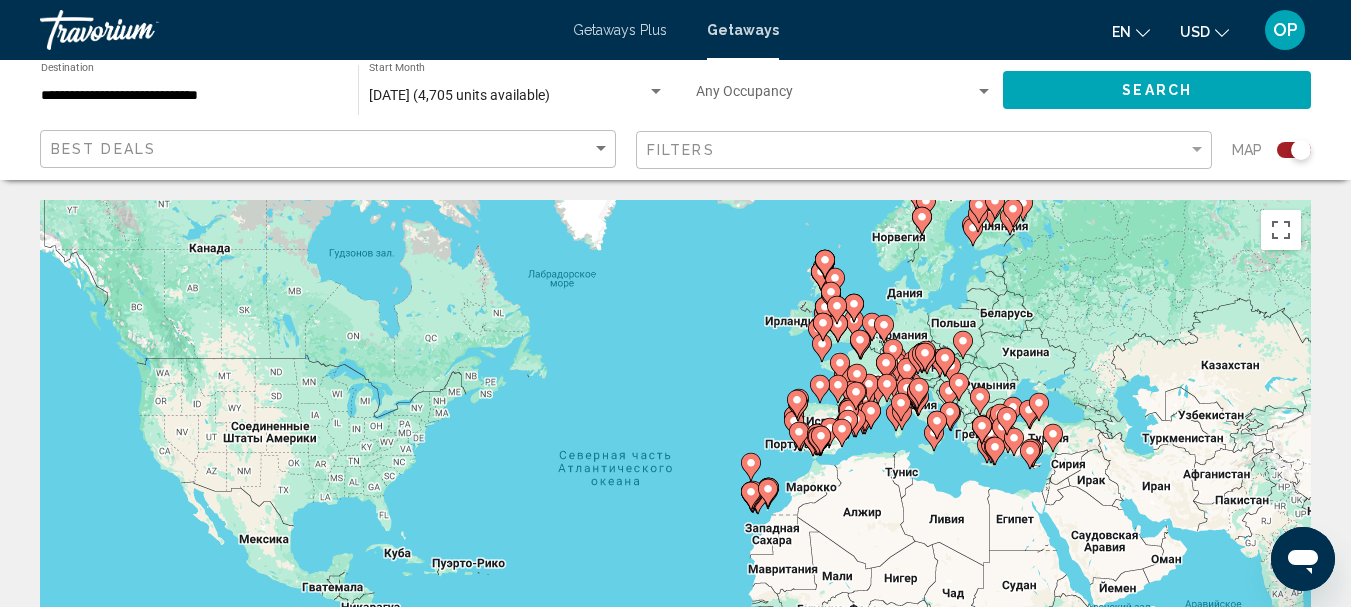 click 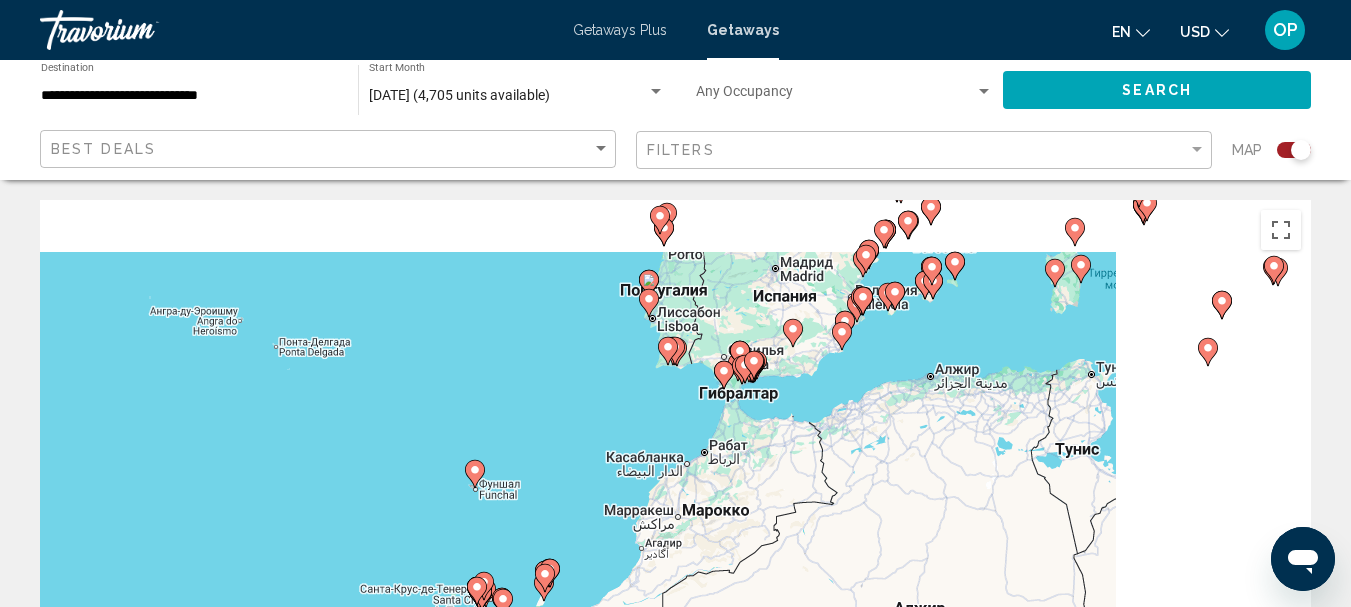 drag, startPoint x: 738, startPoint y: 384, endPoint x: 639, endPoint y: 418, distance: 104.67569 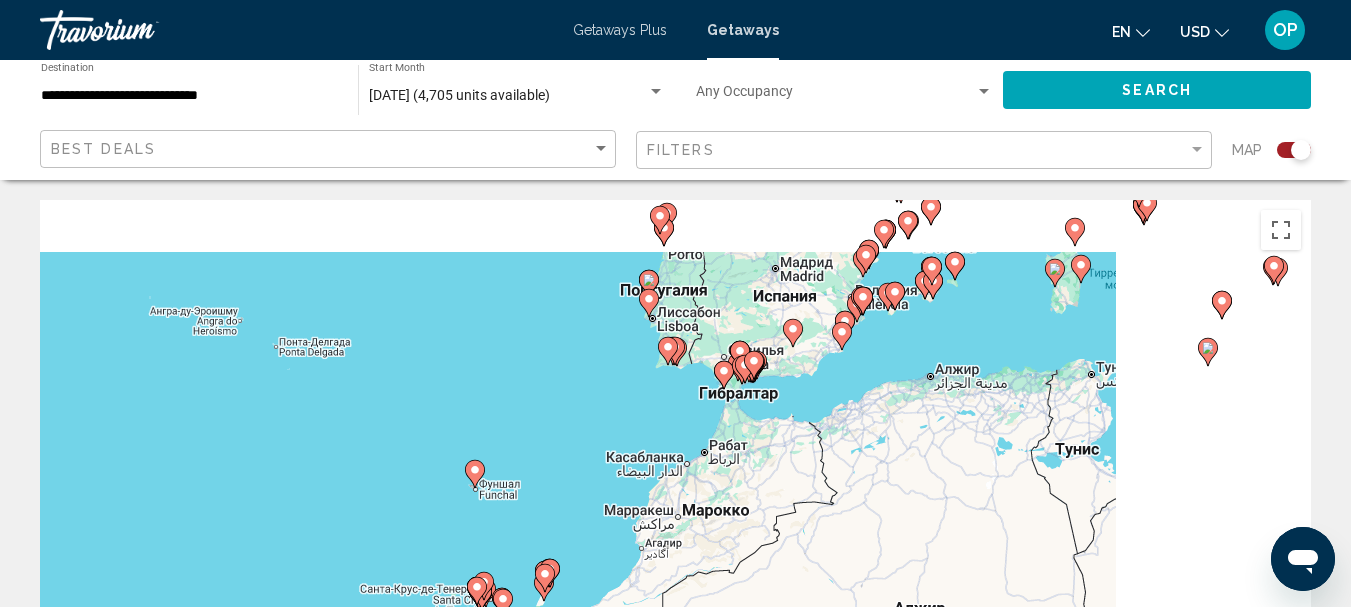click on "Для навигации используйте клавиши со стрелками. Чтобы активировать перетаскивание с помощью клавиатуры, нажмите Alt + Ввод. После этого перемещайте маркер, используя клавиши со стрелками. Чтобы завершить перетаскивание, нажмите клавишу Ввод. Чтобы отменить действие, нажмите клавишу Esc." at bounding box center [675, 500] 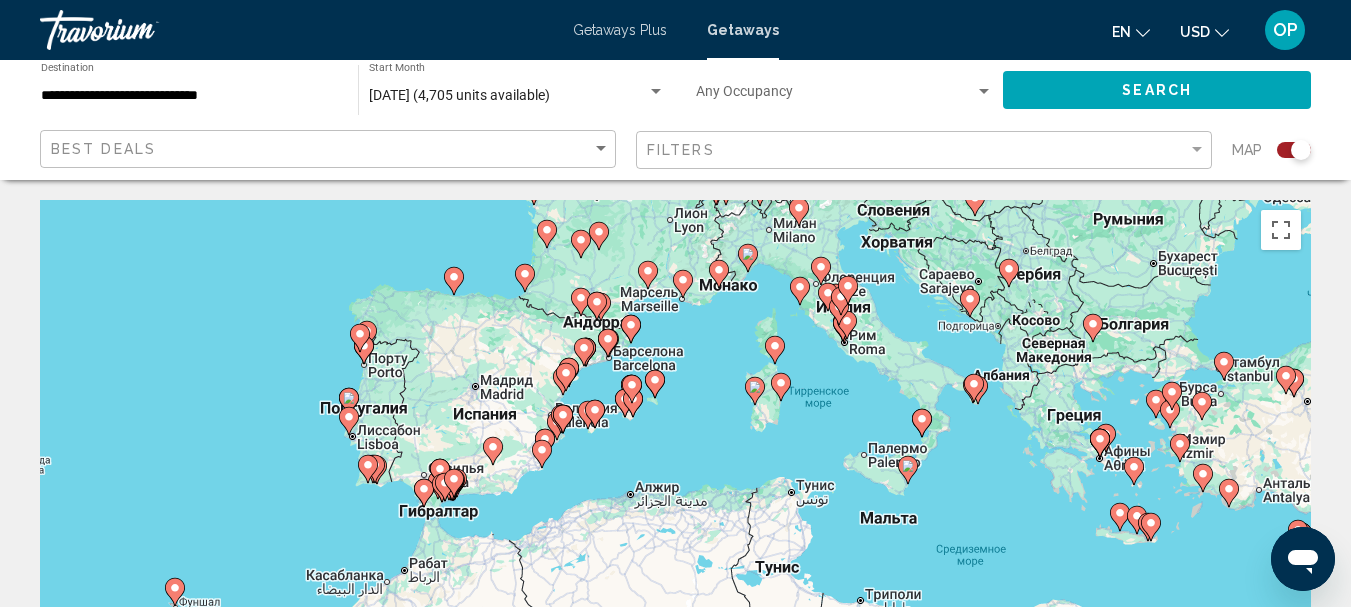 drag, startPoint x: 949, startPoint y: 267, endPoint x: 656, endPoint y: 386, distance: 316.2436 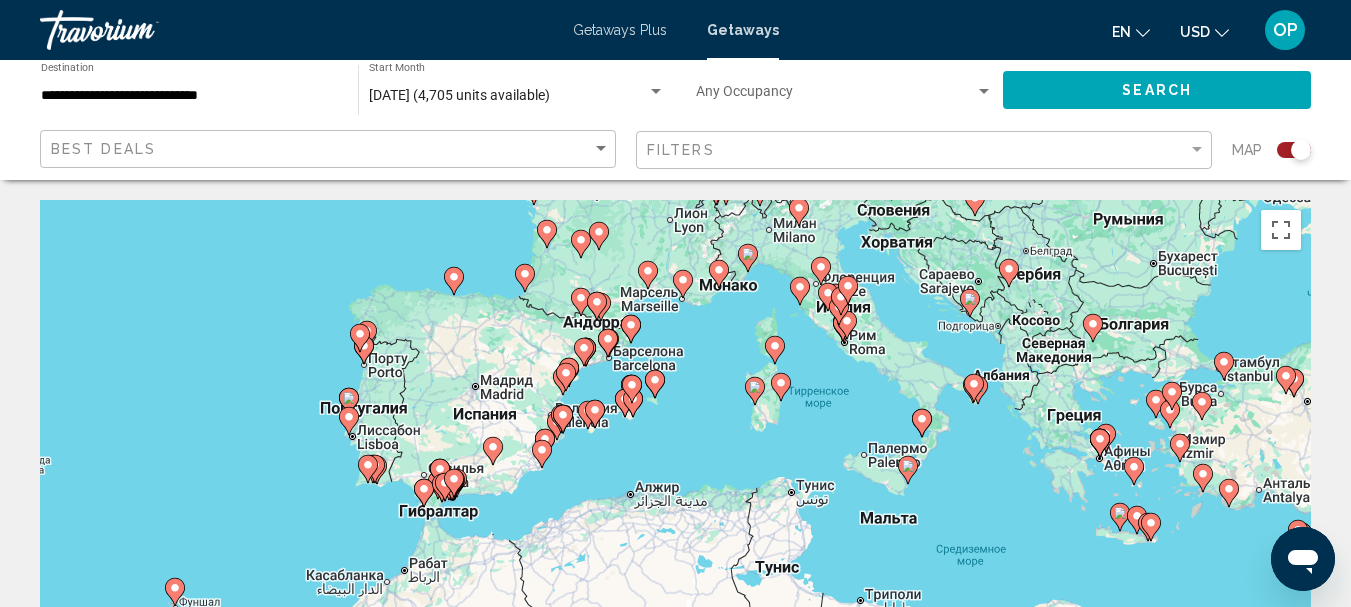 click 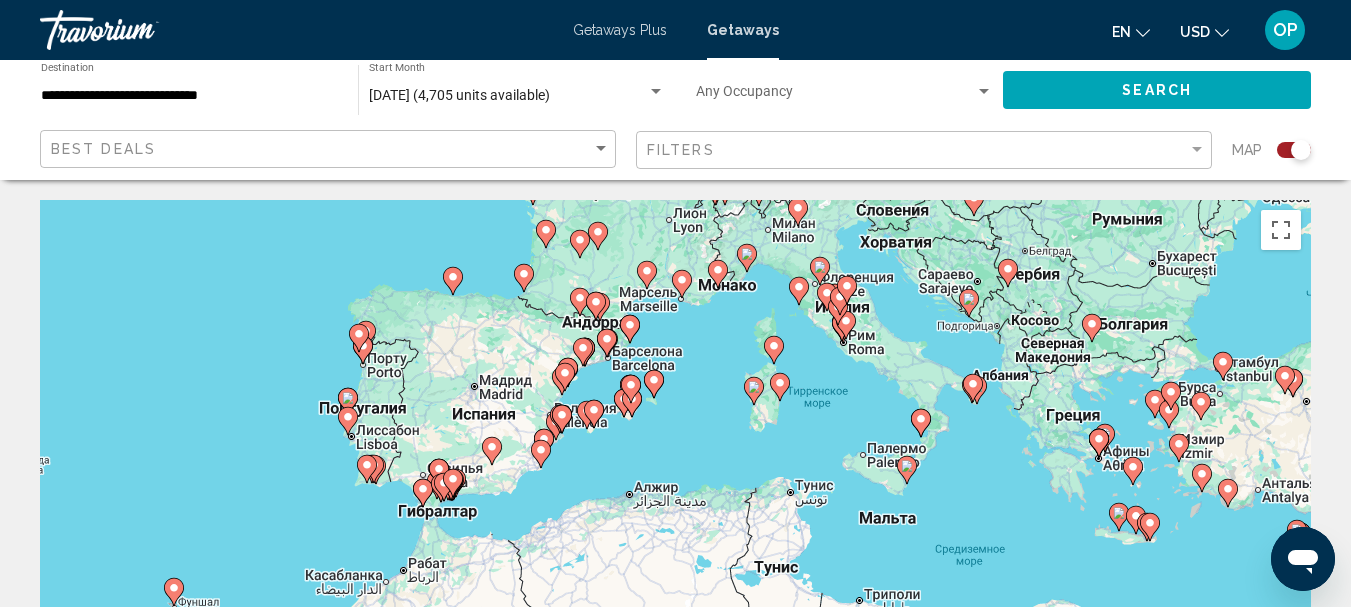 click 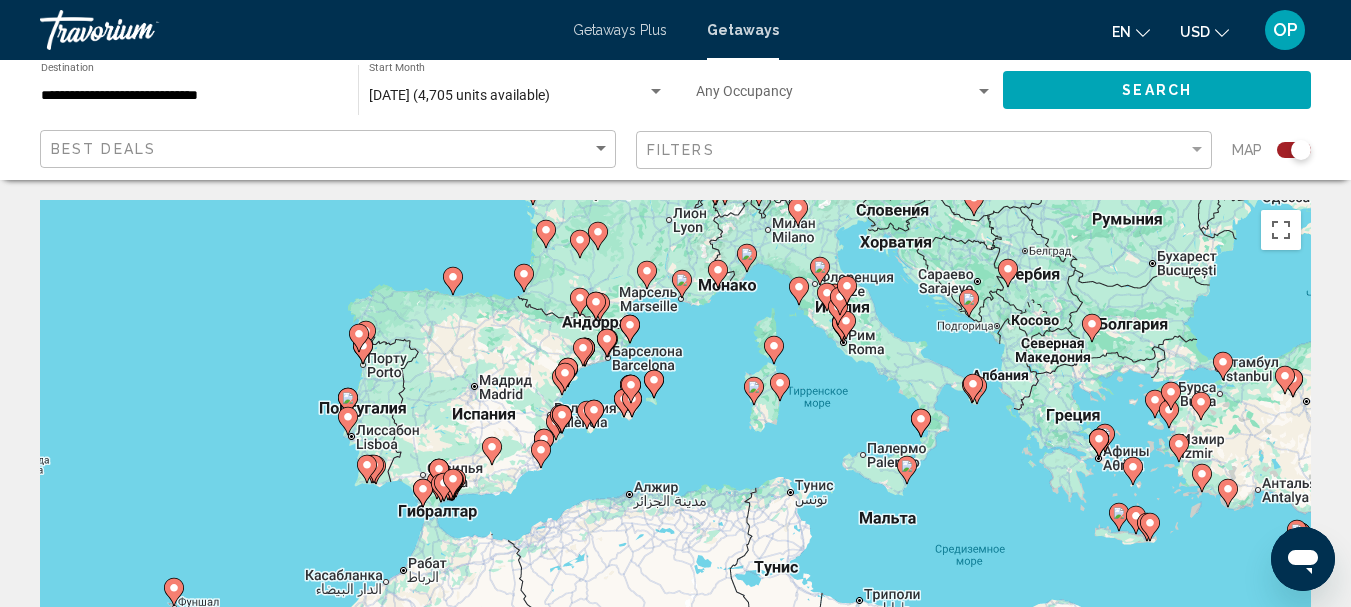 type on "**********" 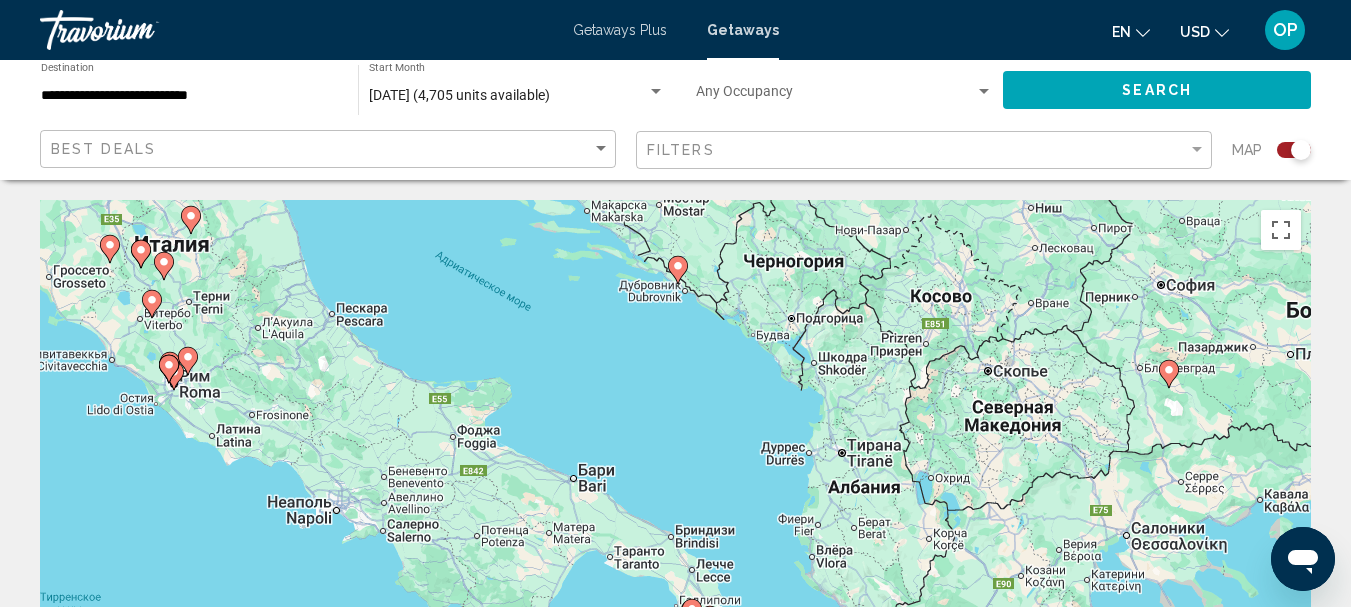 drag, startPoint x: 761, startPoint y: 413, endPoint x: 759, endPoint y: 211, distance: 202.0099 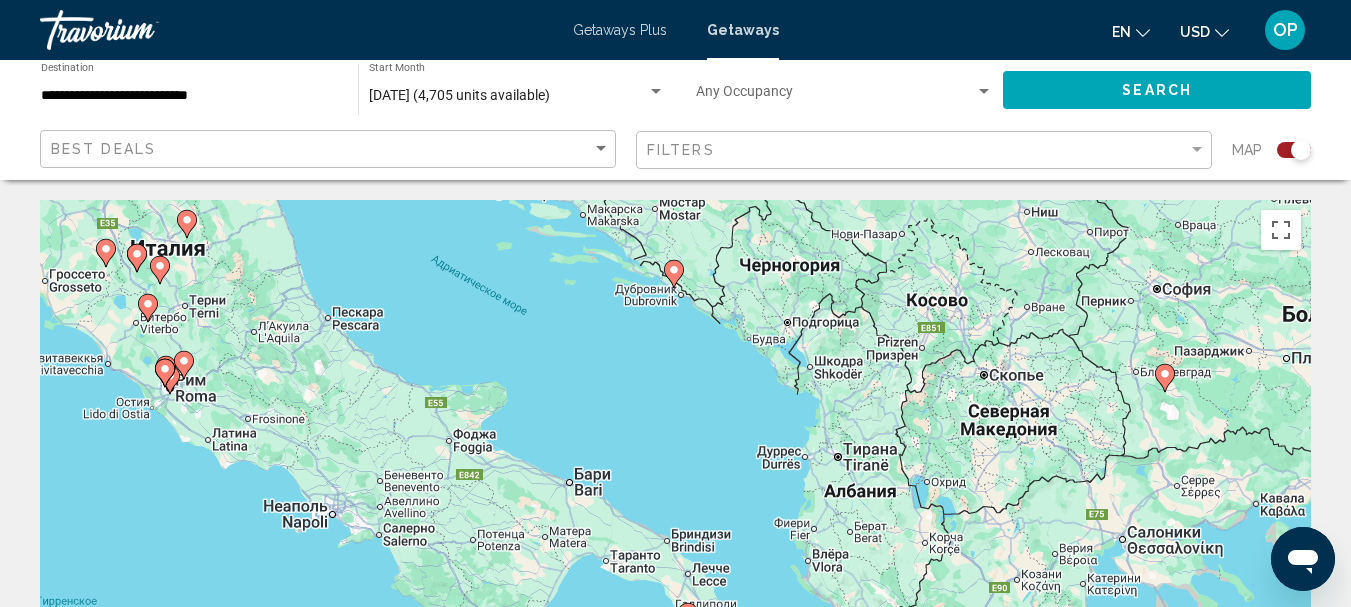click 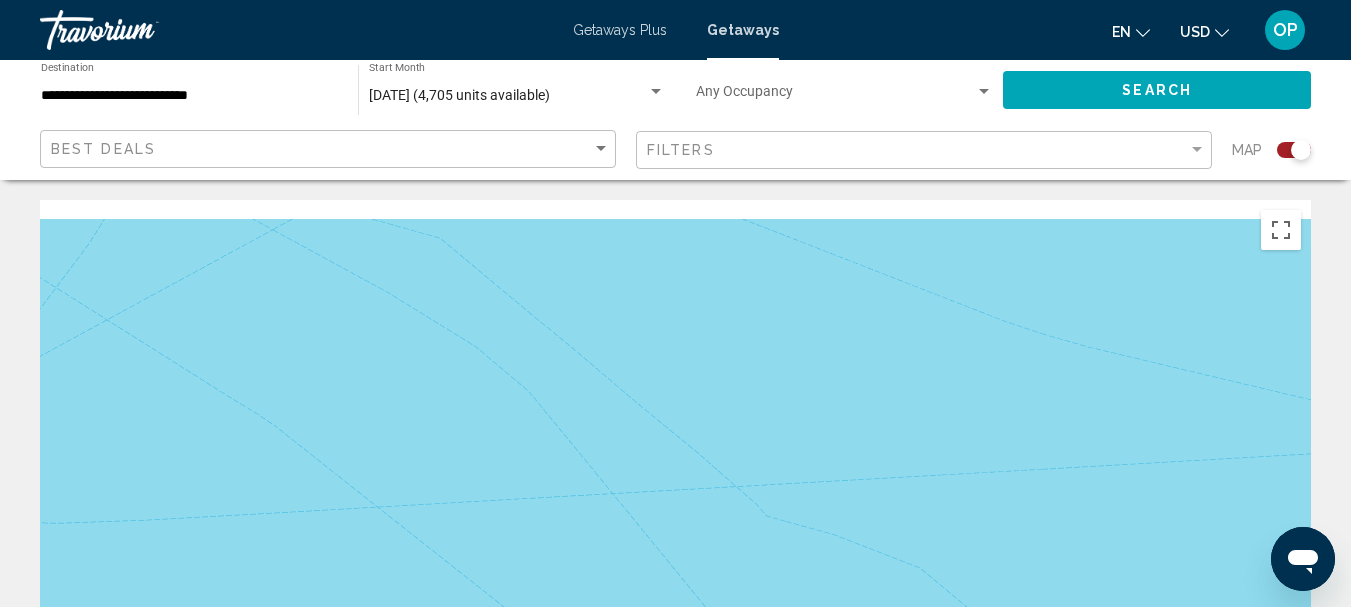 drag, startPoint x: 795, startPoint y: 230, endPoint x: 774, endPoint y: 372, distance: 143.54442 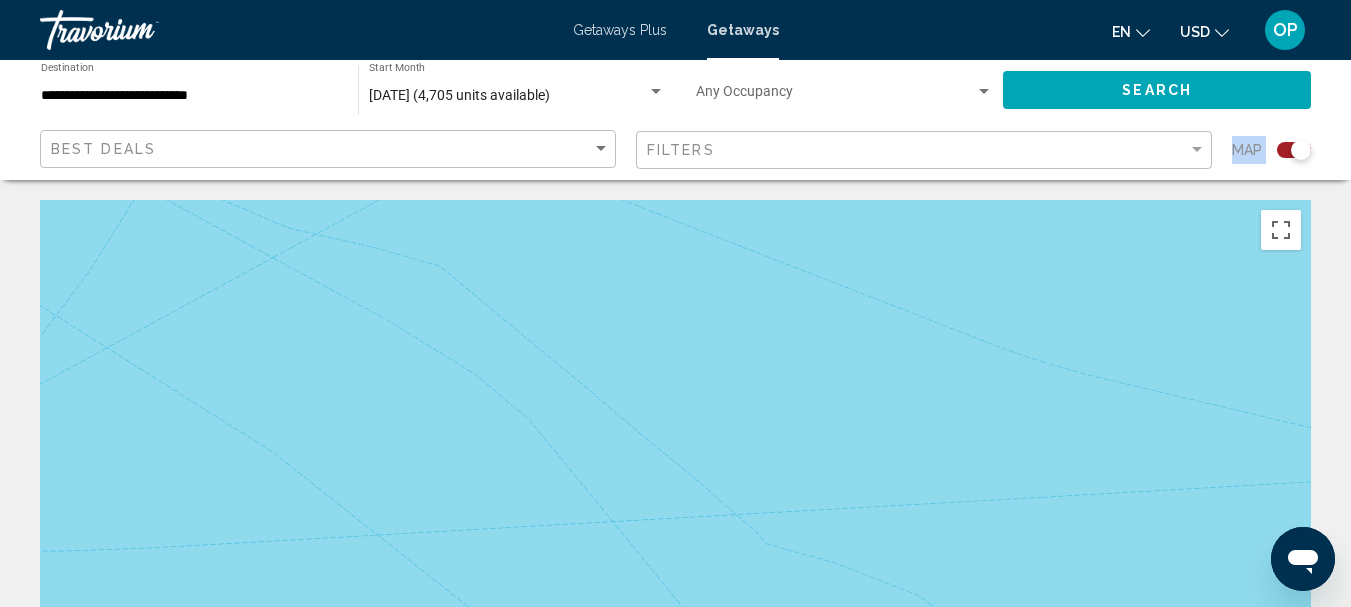 drag, startPoint x: 769, startPoint y: 153, endPoint x: 749, endPoint y: 384, distance: 231.86418 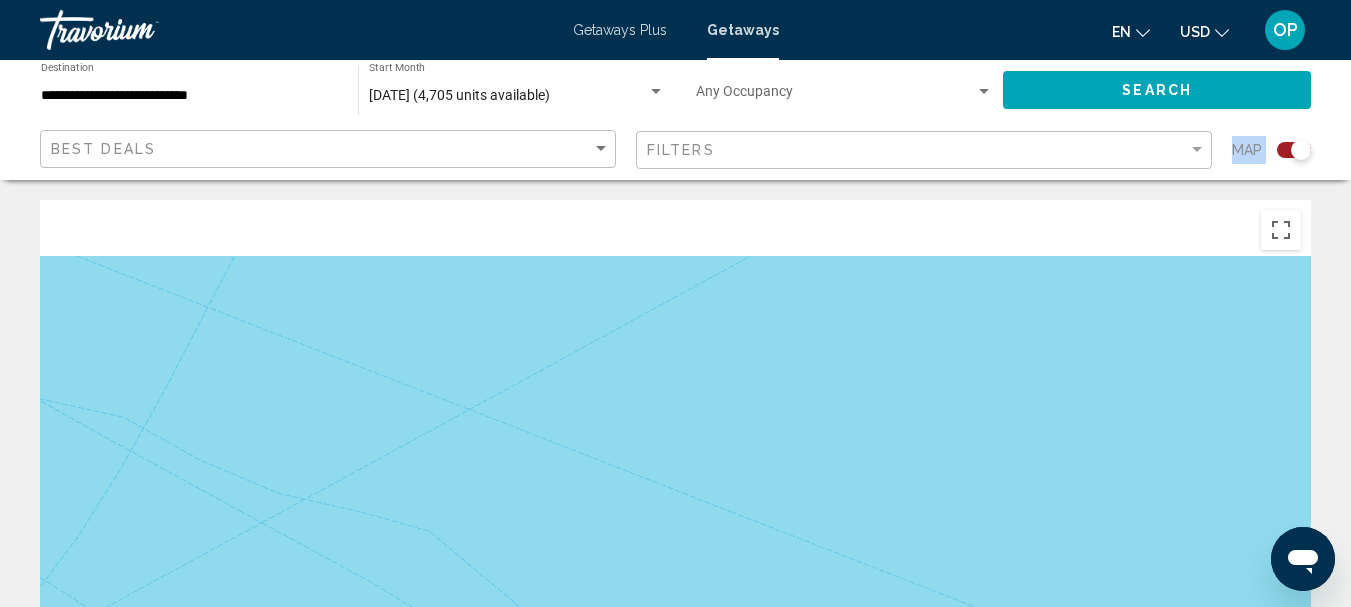 drag, startPoint x: 752, startPoint y: 244, endPoint x: 741, endPoint y: 538, distance: 294.20572 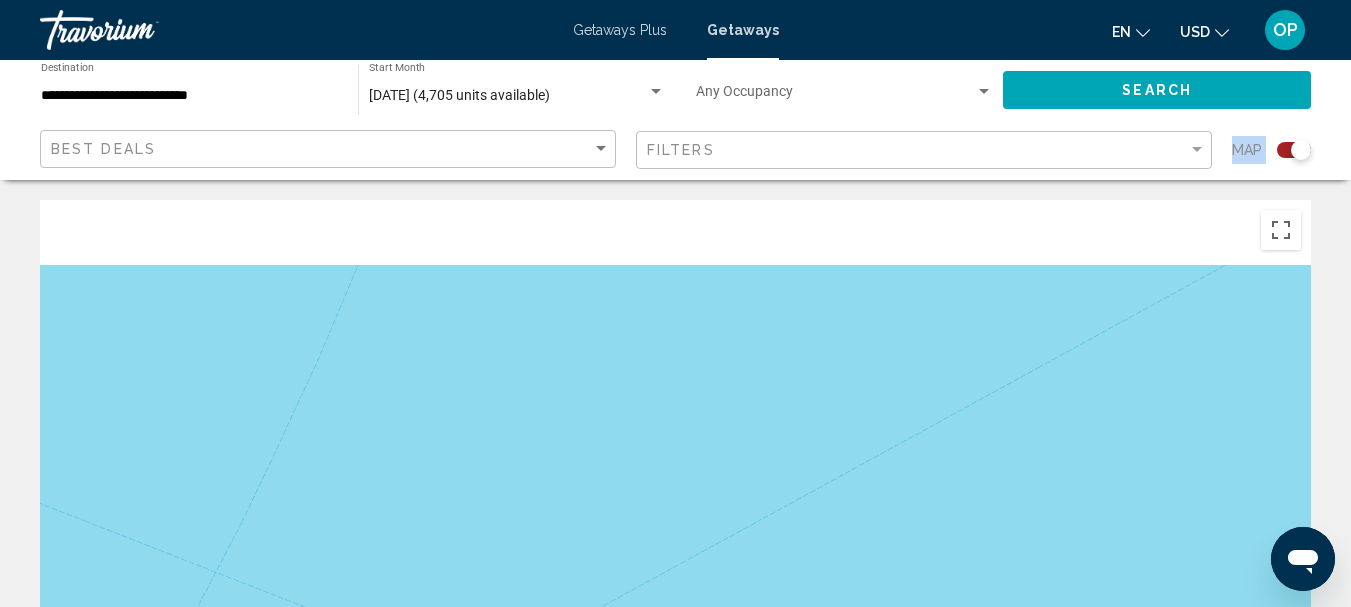 drag, startPoint x: 741, startPoint y: 279, endPoint x: 754, endPoint y: 554, distance: 275.3071 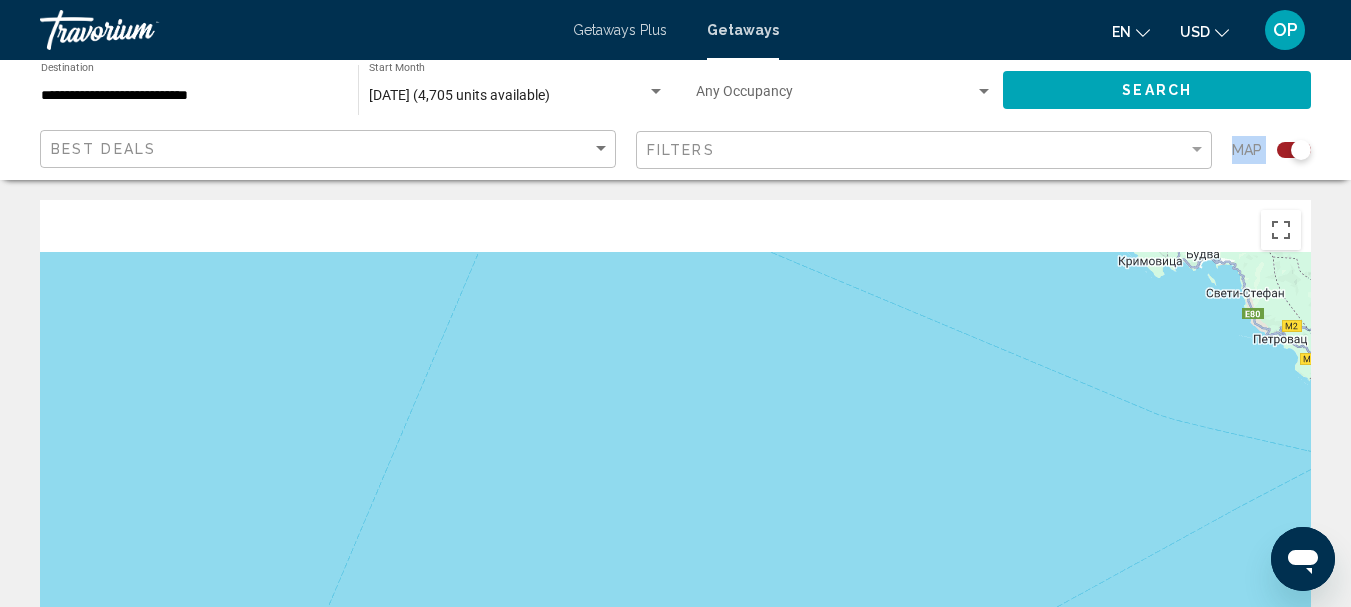 drag, startPoint x: 742, startPoint y: 251, endPoint x: 740, endPoint y: 495, distance: 244.0082 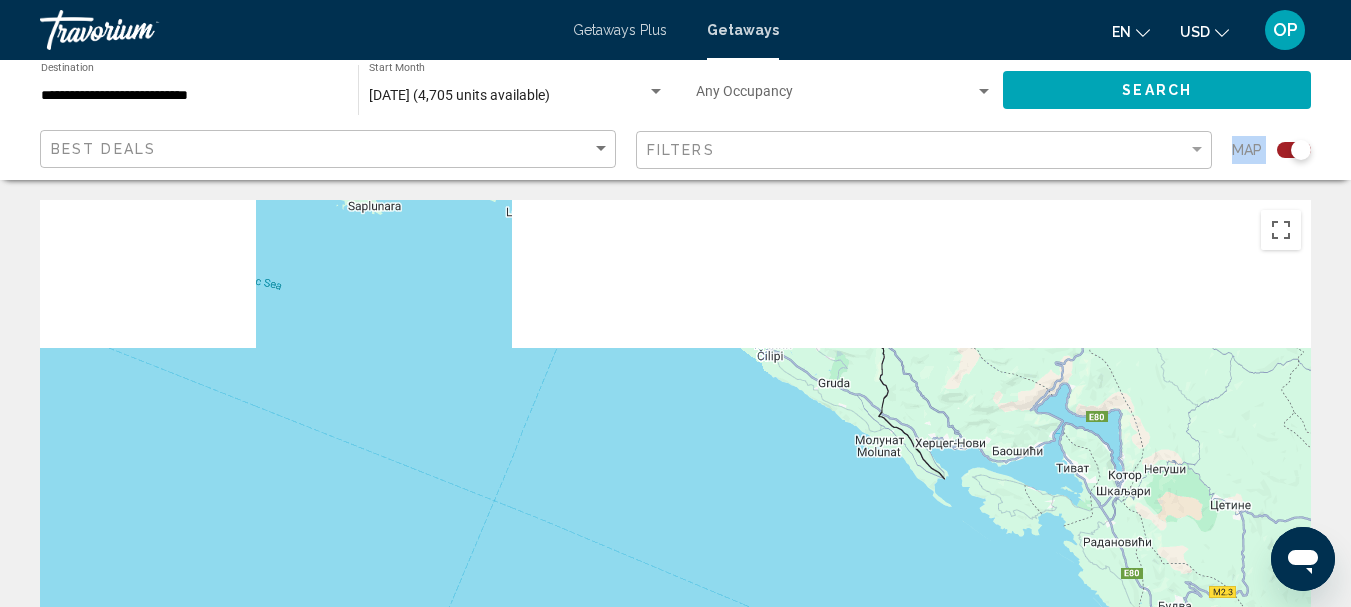 drag, startPoint x: 764, startPoint y: 492, endPoint x: 762, endPoint y: 577, distance: 85.02353 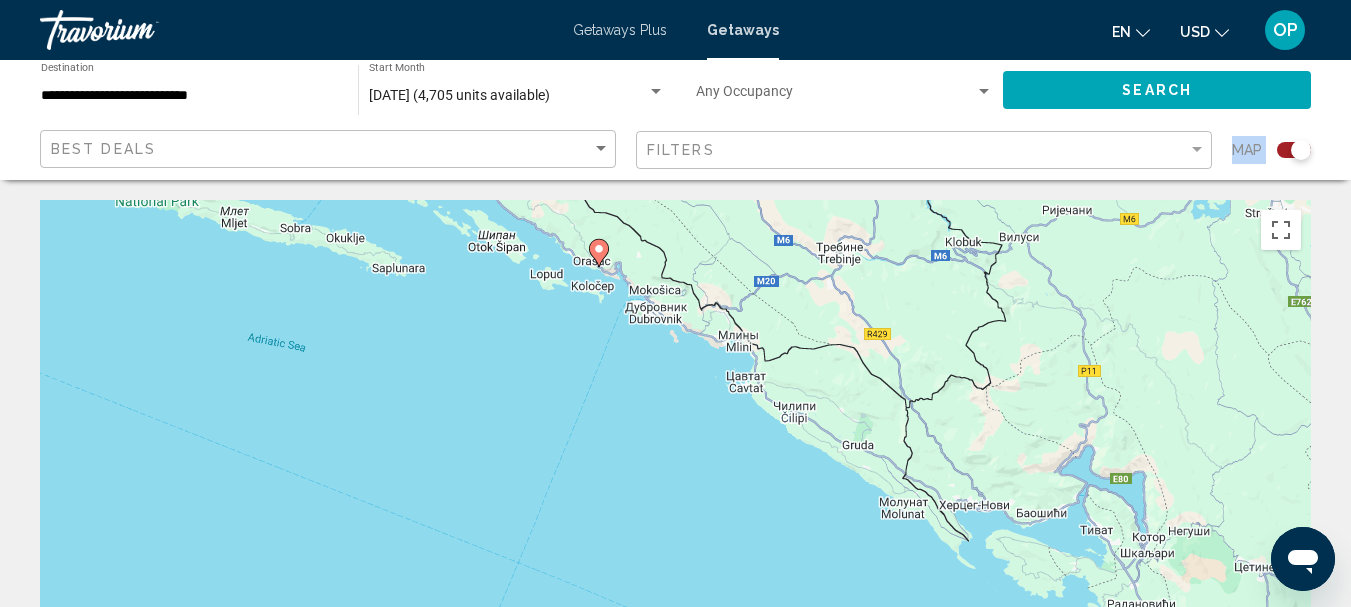drag, startPoint x: 704, startPoint y: 386, endPoint x: 774, endPoint y: 528, distance: 158.31615 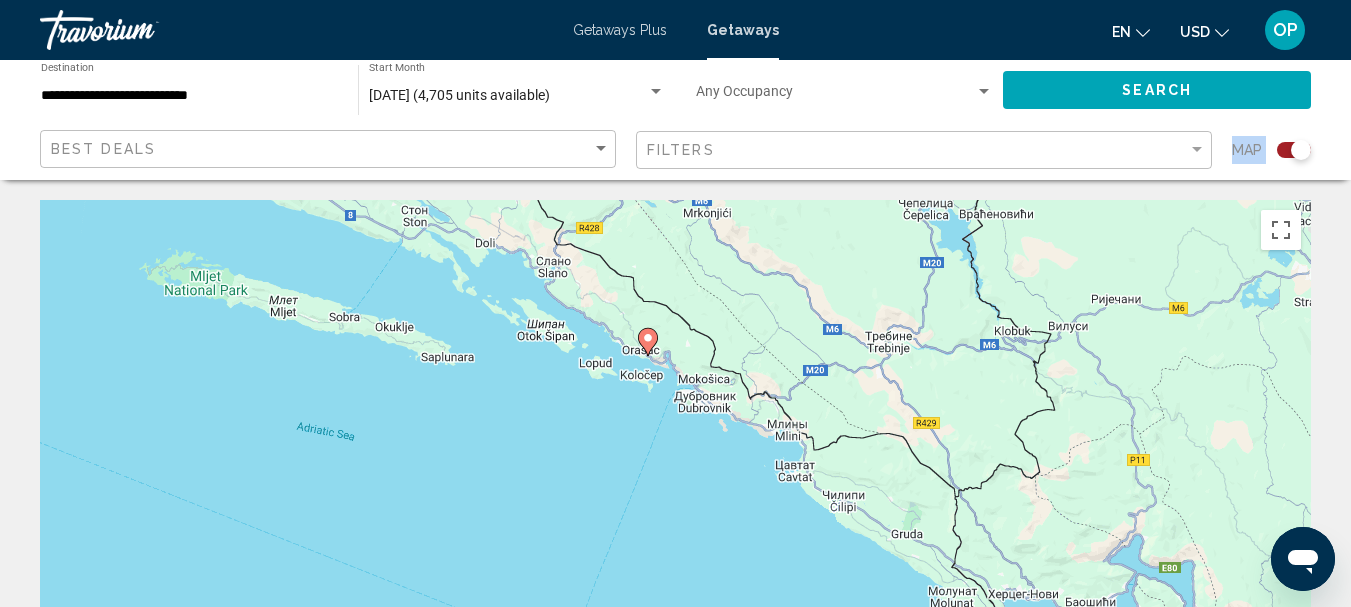 click 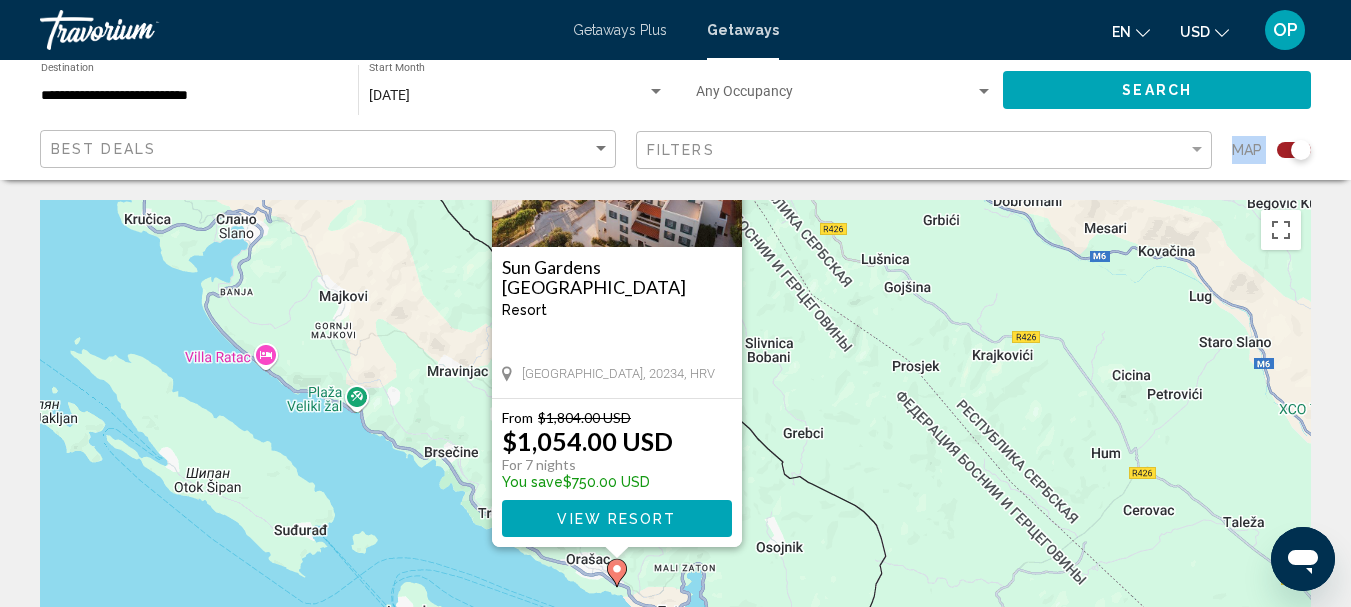 drag, startPoint x: 753, startPoint y: 462, endPoint x: 797, endPoint y: 329, distance: 140.08926 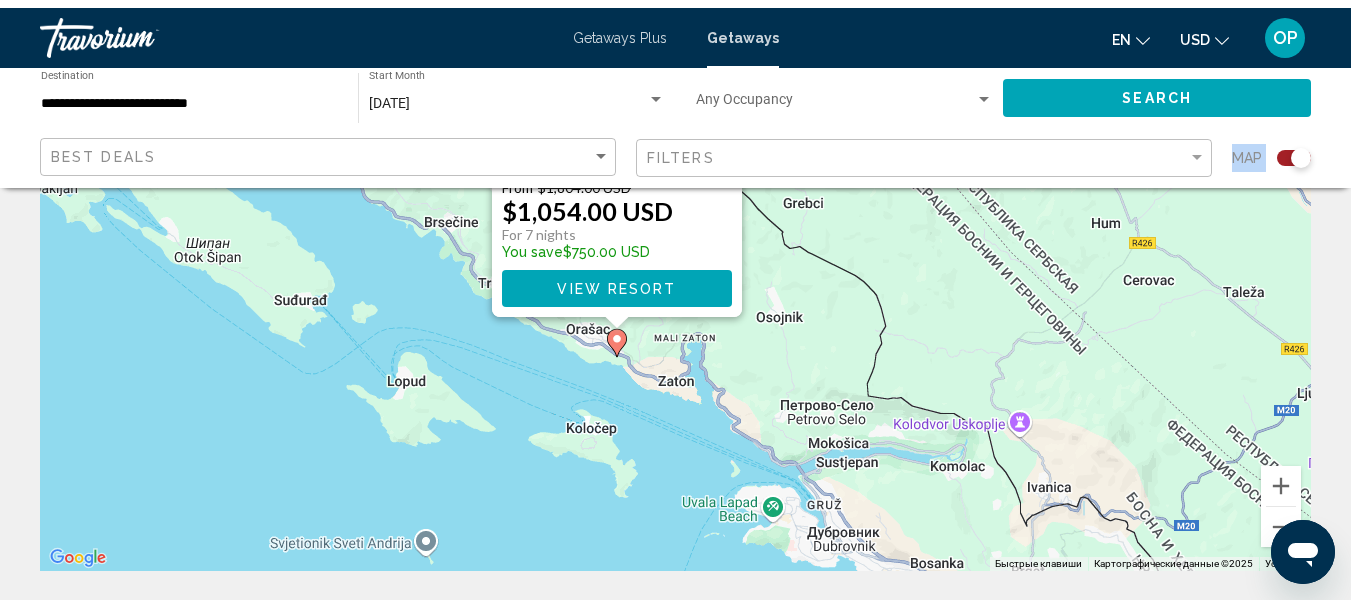 scroll, scrollTop: 241, scrollLeft: 0, axis: vertical 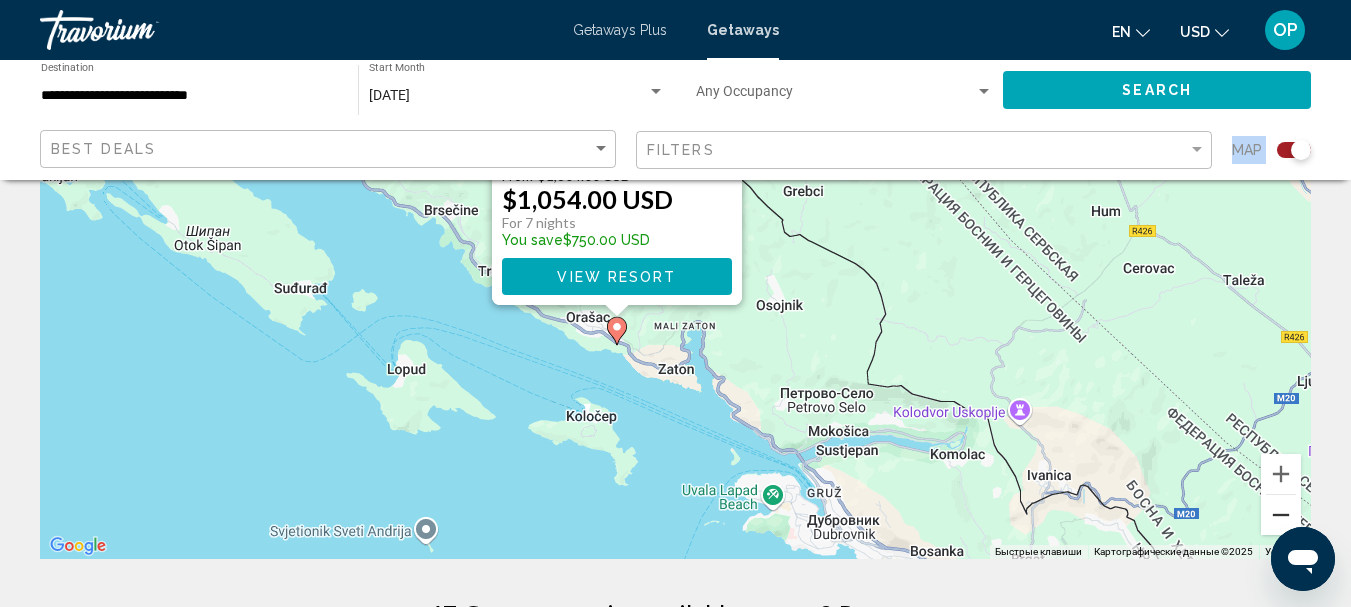 click at bounding box center [1281, 515] 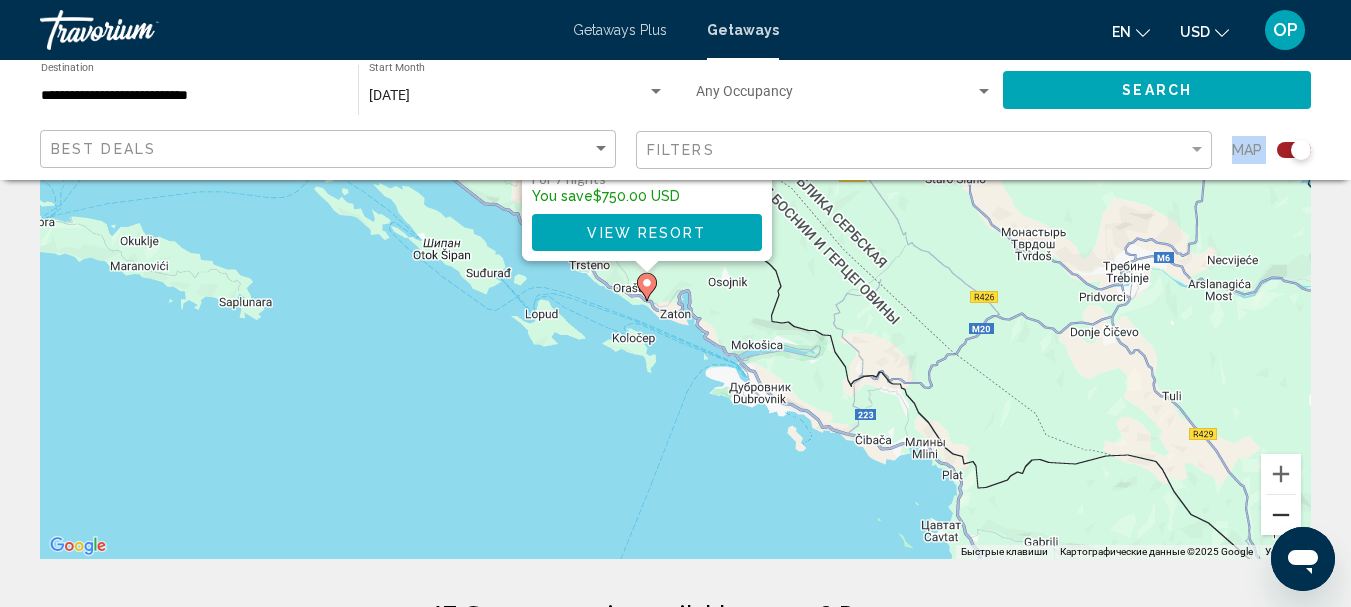 click at bounding box center [1281, 515] 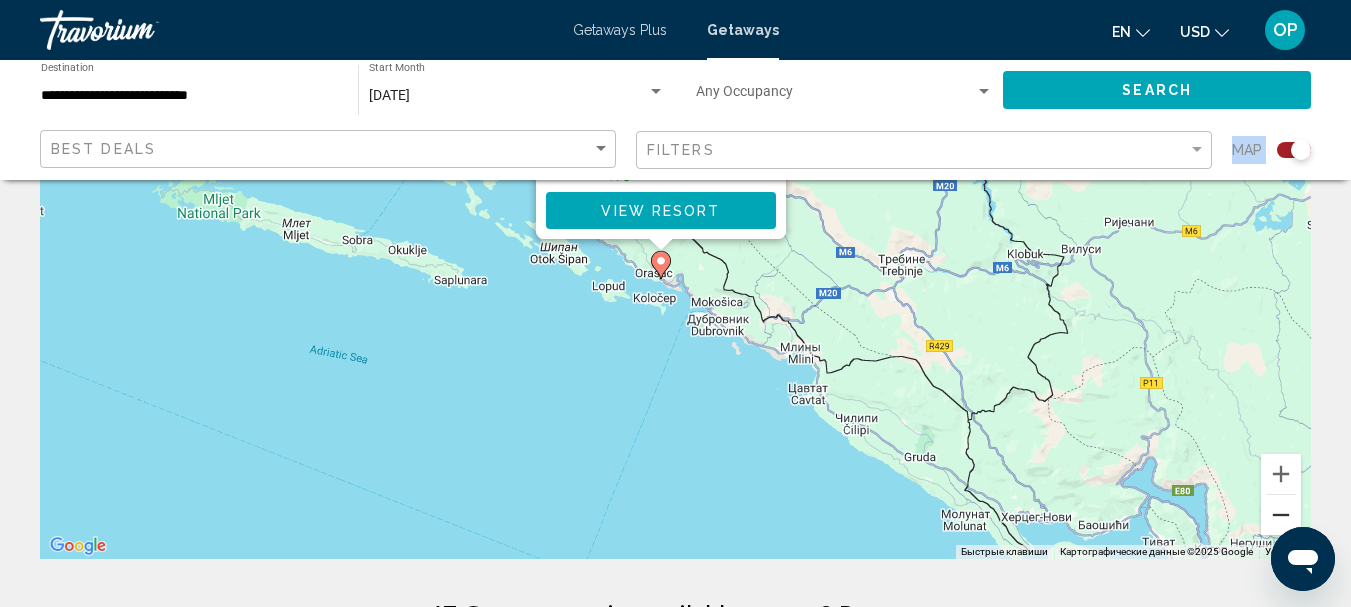 click at bounding box center [1281, 515] 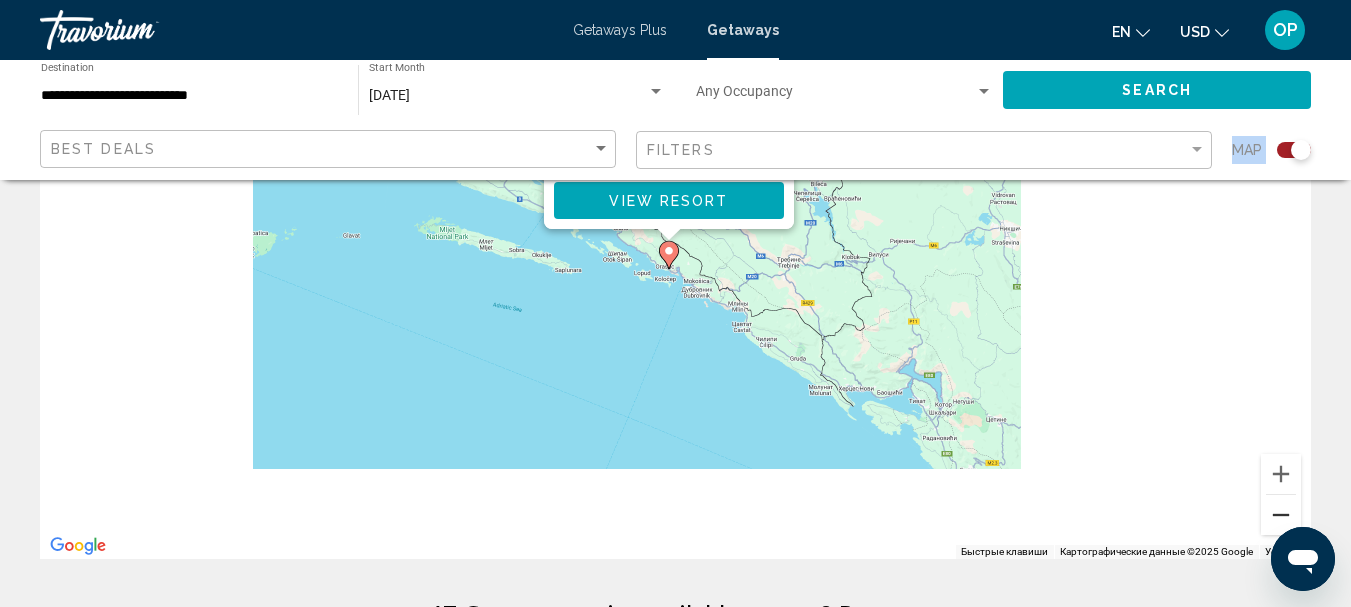 click at bounding box center (1281, 515) 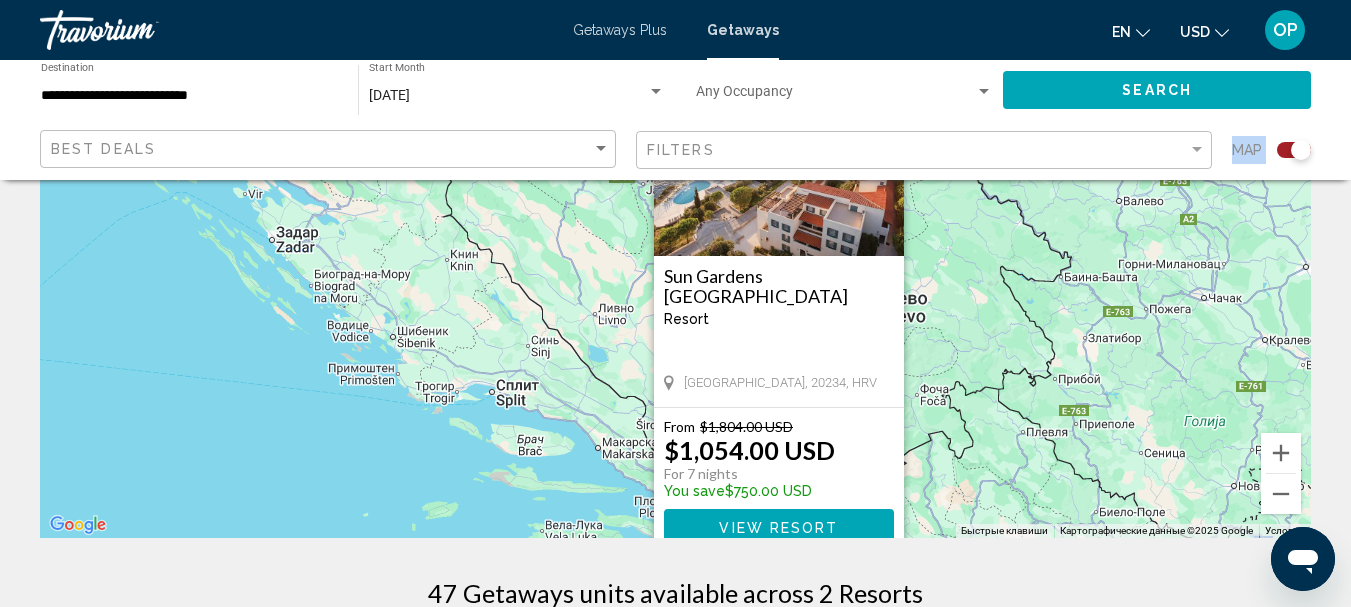 drag, startPoint x: 819, startPoint y: 356, endPoint x: 892, endPoint y: 583, distance: 238.44916 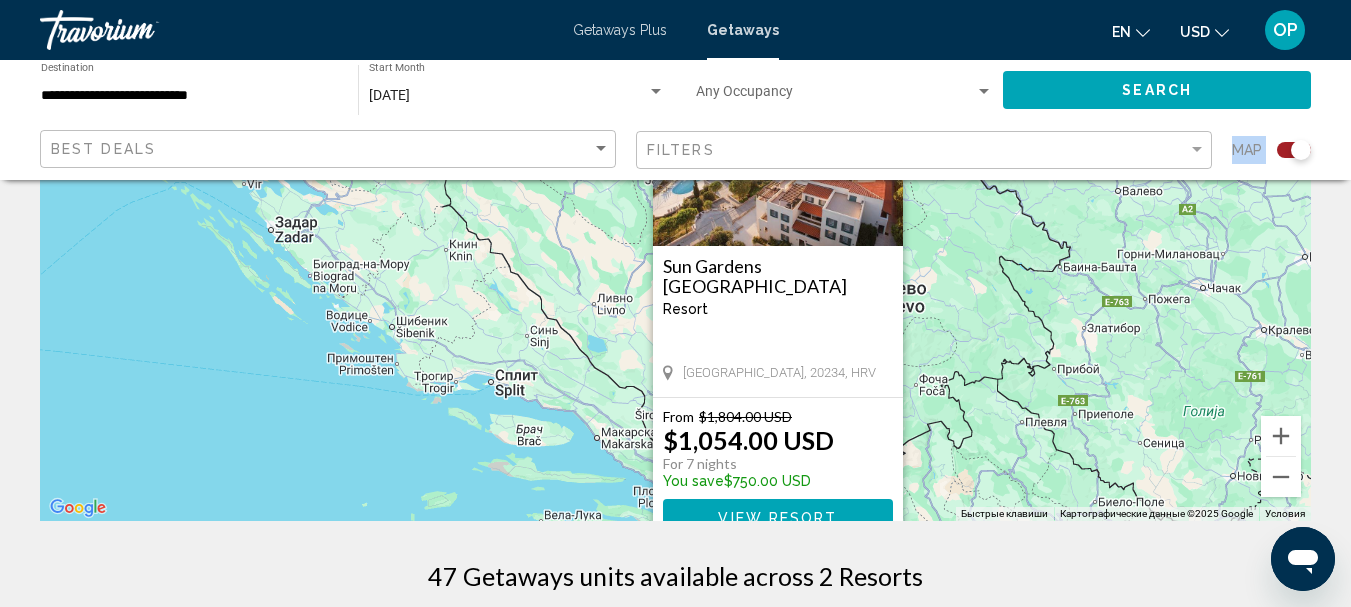 click on "Для навигации используйте клавиши со стрелками. Чтобы активировать перетаскивание с помощью клавиатуры, нажмите Alt + Ввод. После этого перемещайте маркер, используя клавиши со стрелками. Чтобы завершить перетаскивание, нажмите клавишу Ввод. Чтобы отменить действие, нажмите клавишу Esc.  Sun Gardens Dubrovnik  Resort  -  This is an adults only resort
Dubrovnik, 20234, HRV From $1,804.00 USD $1,054.00 USD For 7 nights You save  $750.00 USD  View Resort" at bounding box center (675, 221) 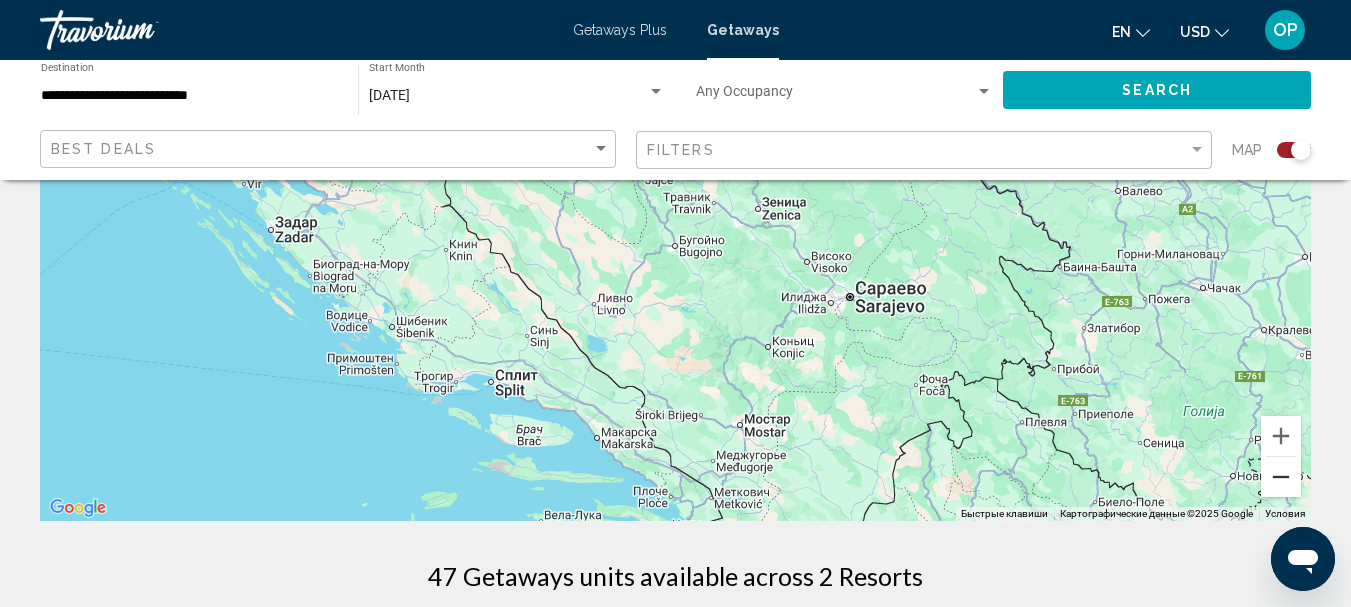 click at bounding box center [1281, 477] 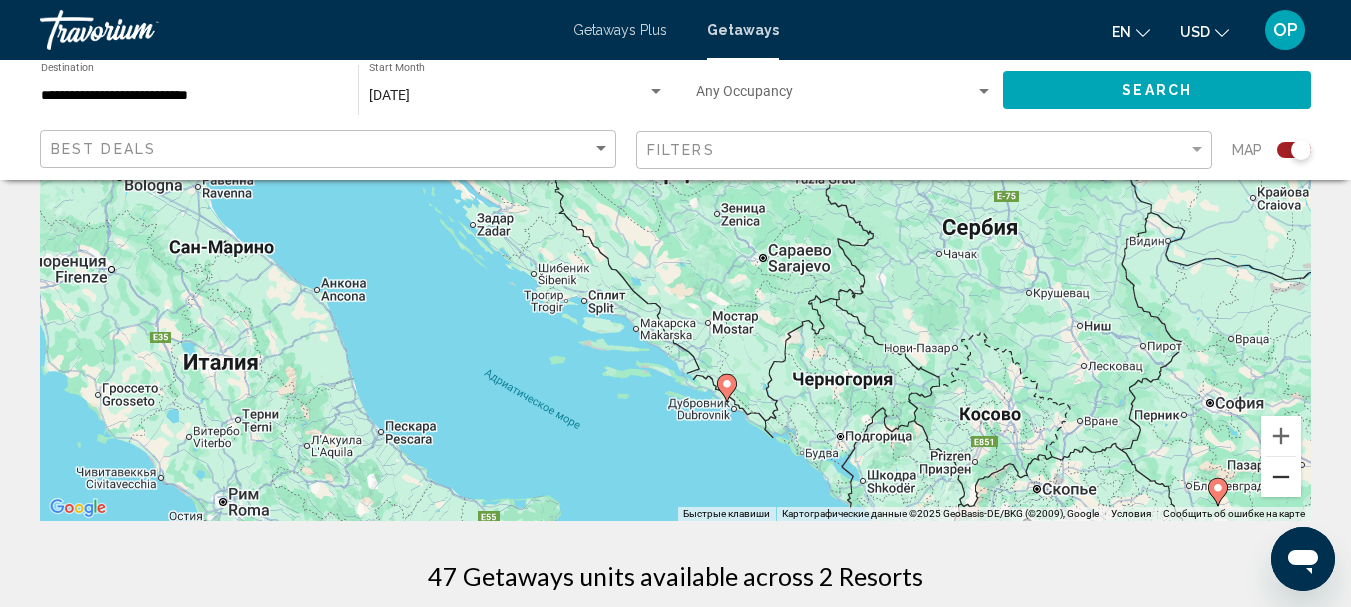 click at bounding box center (1281, 477) 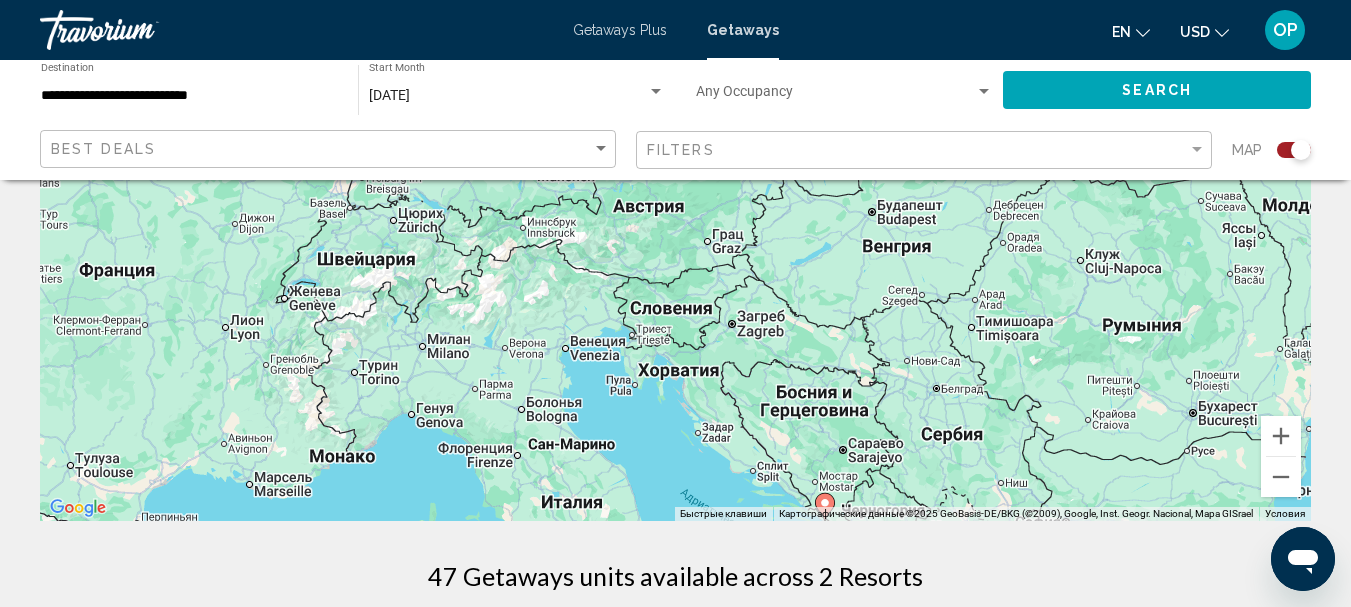 drag, startPoint x: 792, startPoint y: 263, endPoint x: 944, endPoint y: 533, distance: 309.84512 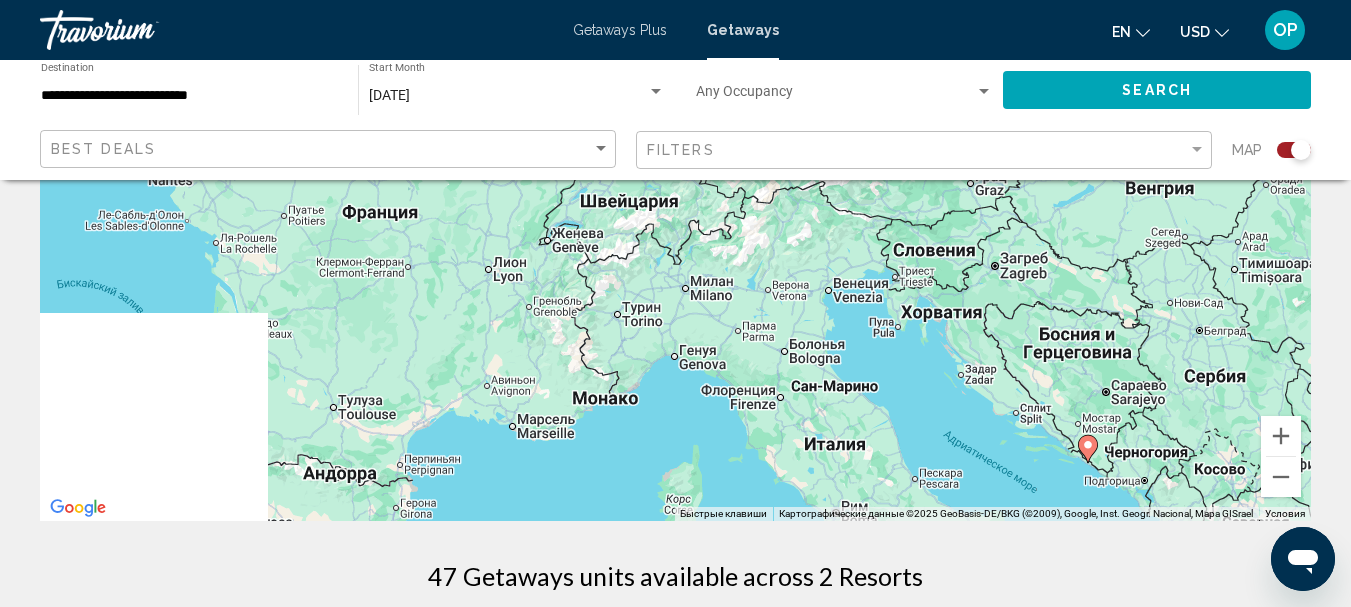 drag, startPoint x: 719, startPoint y: 447, endPoint x: 983, endPoint y: 306, distance: 299.29416 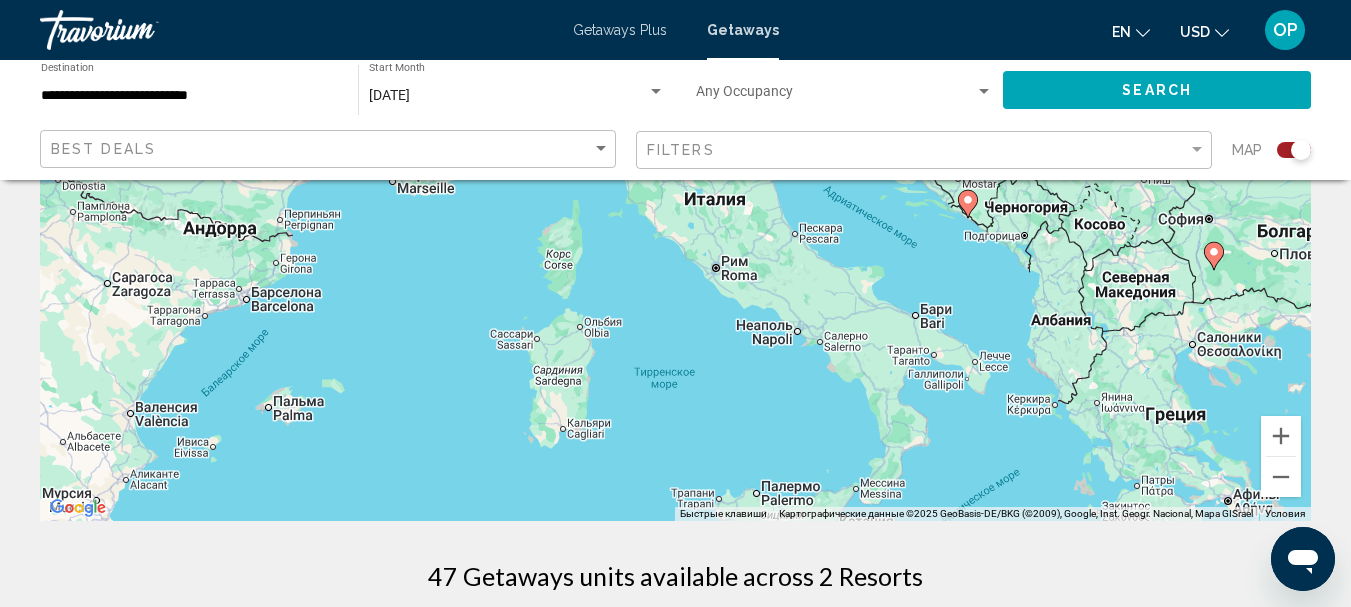 drag, startPoint x: 840, startPoint y: 411, endPoint x: 683, endPoint y: 195, distance: 267.02997 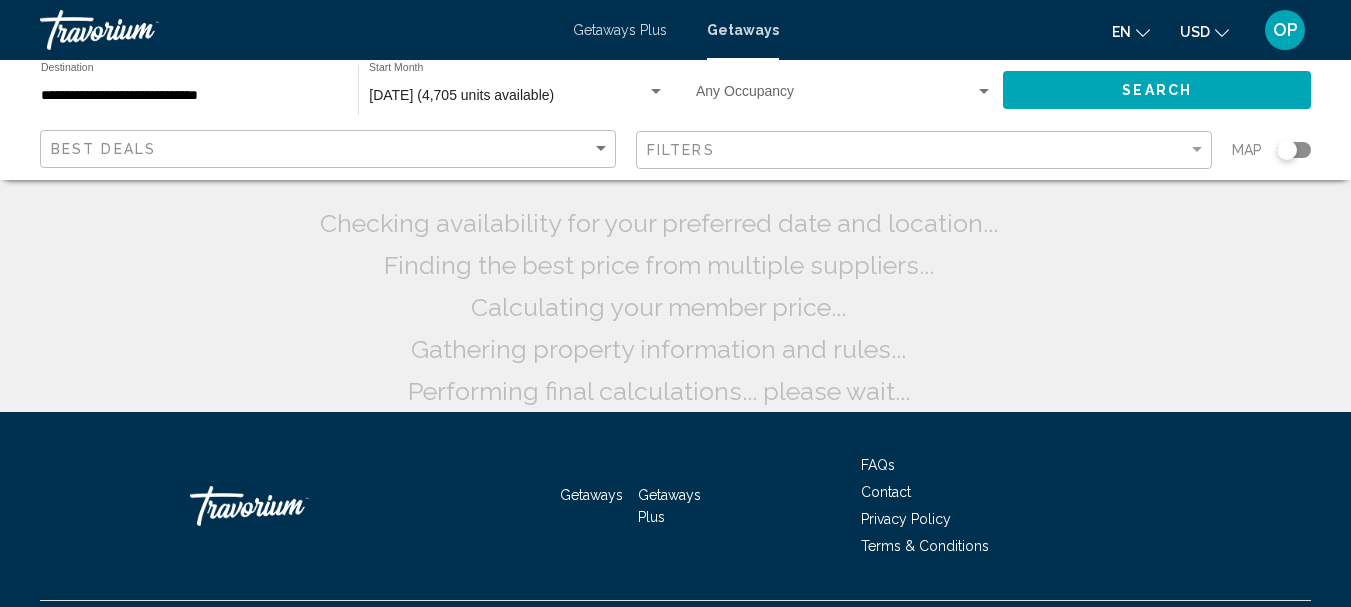scroll, scrollTop: 0, scrollLeft: 0, axis: both 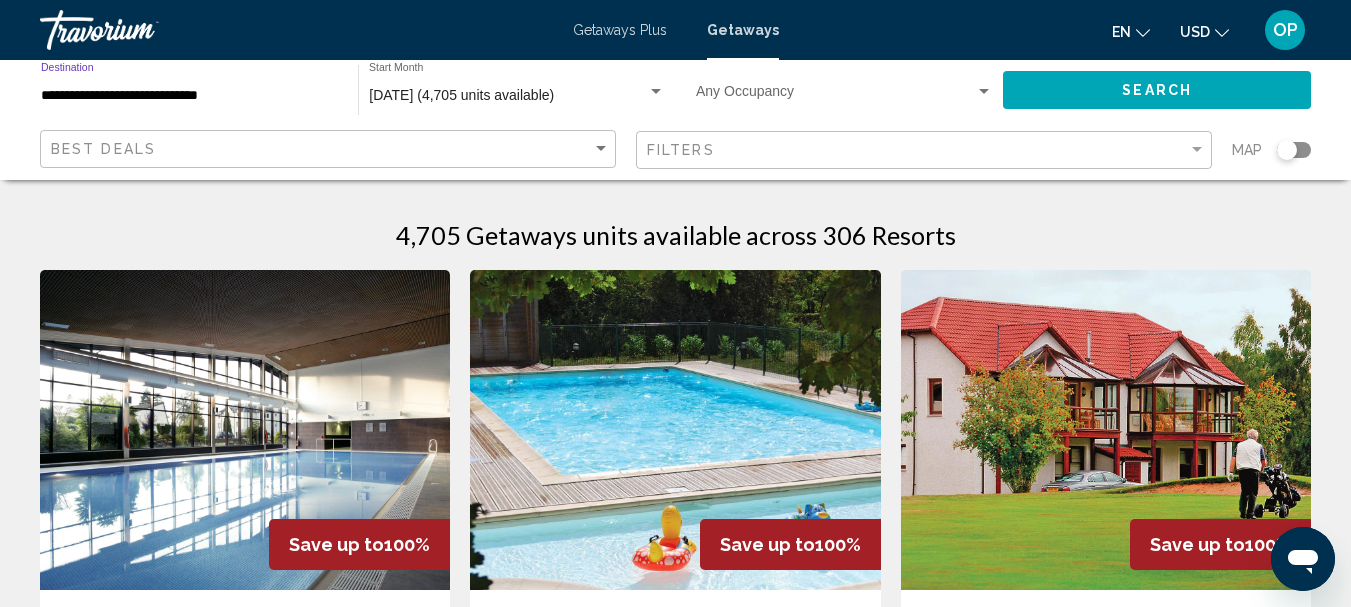 click on "**********" at bounding box center [189, 96] 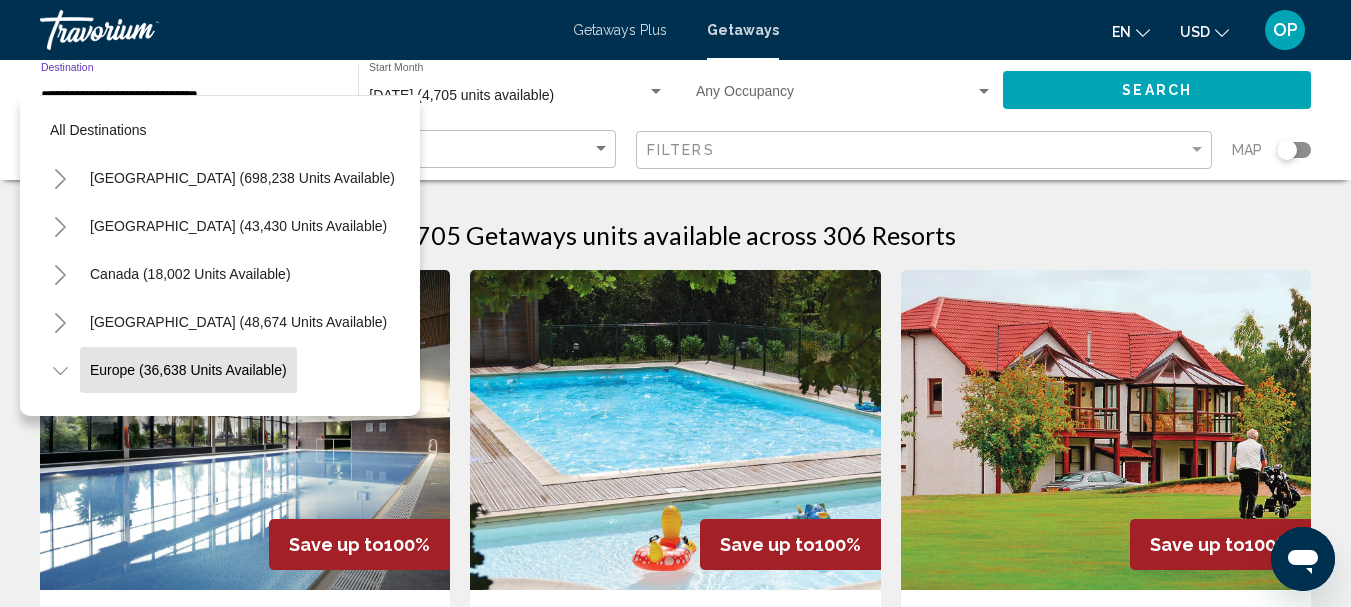 scroll, scrollTop: 127, scrollLeft: 0, axis: vertical 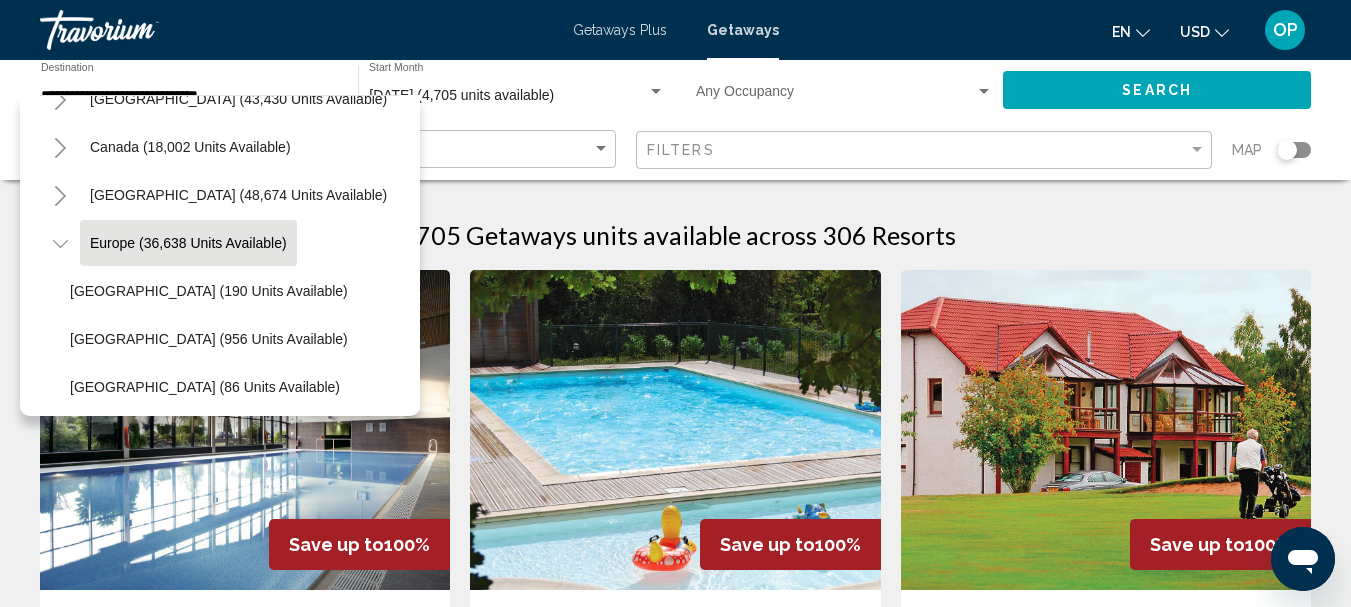 click 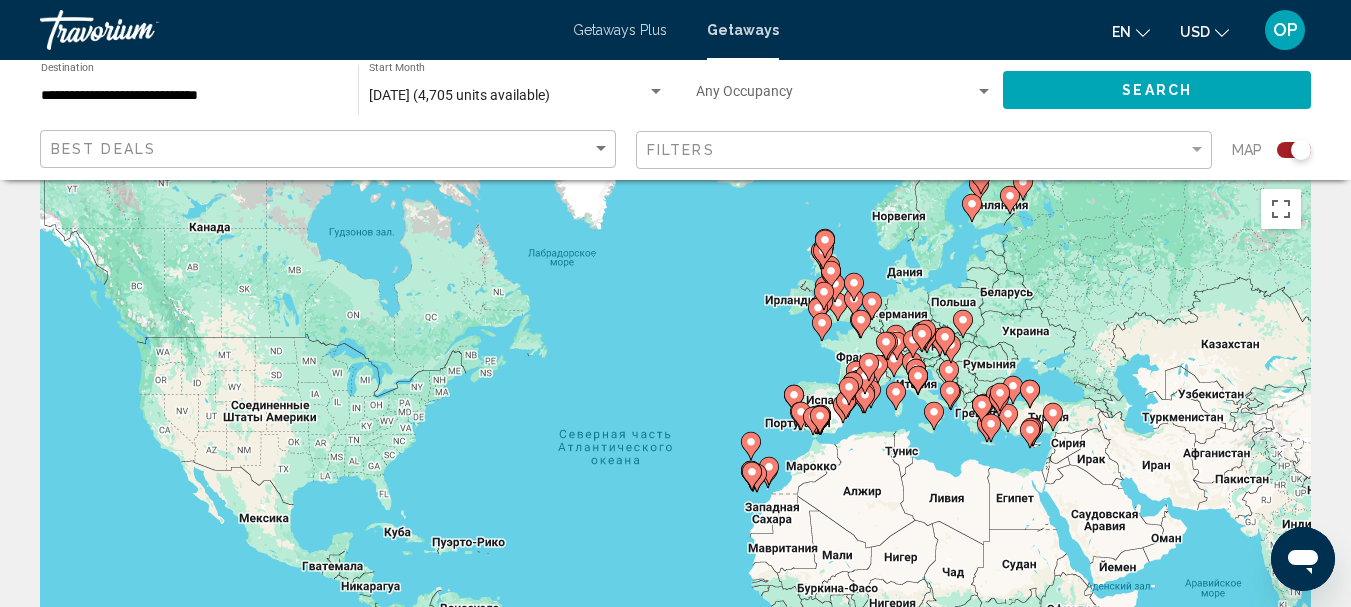scroll, scrollTop: 91, scrollLeft: 0, axis: vertical 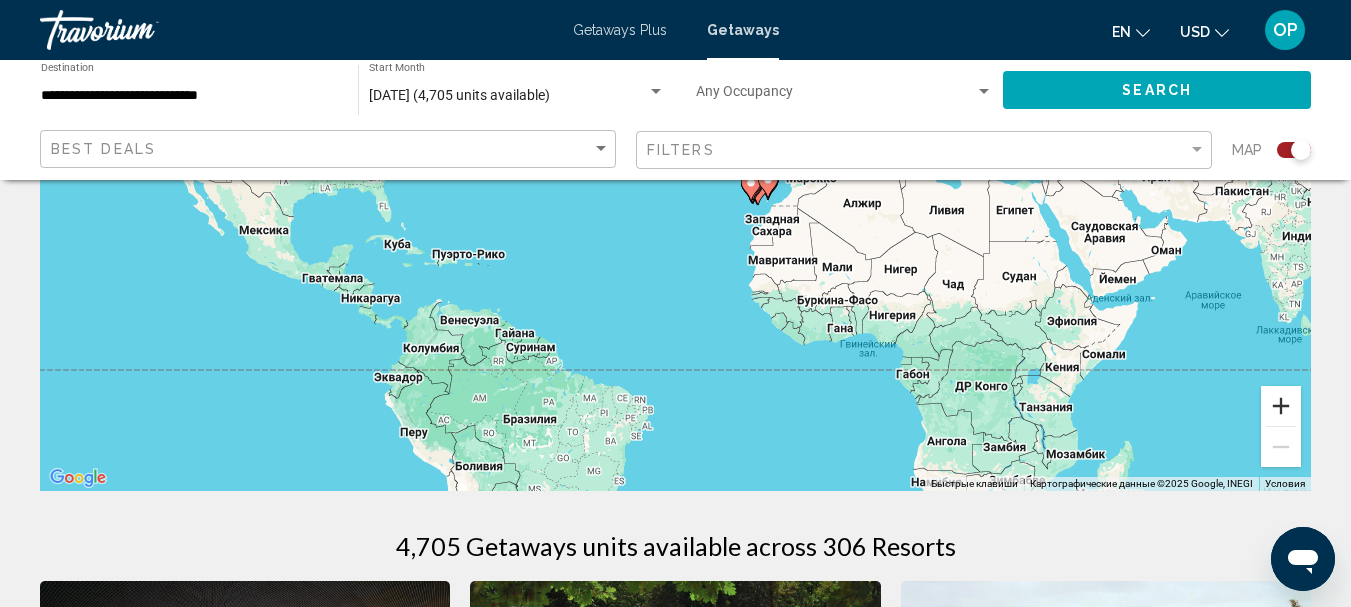 click at bounding box center (1281, 406) 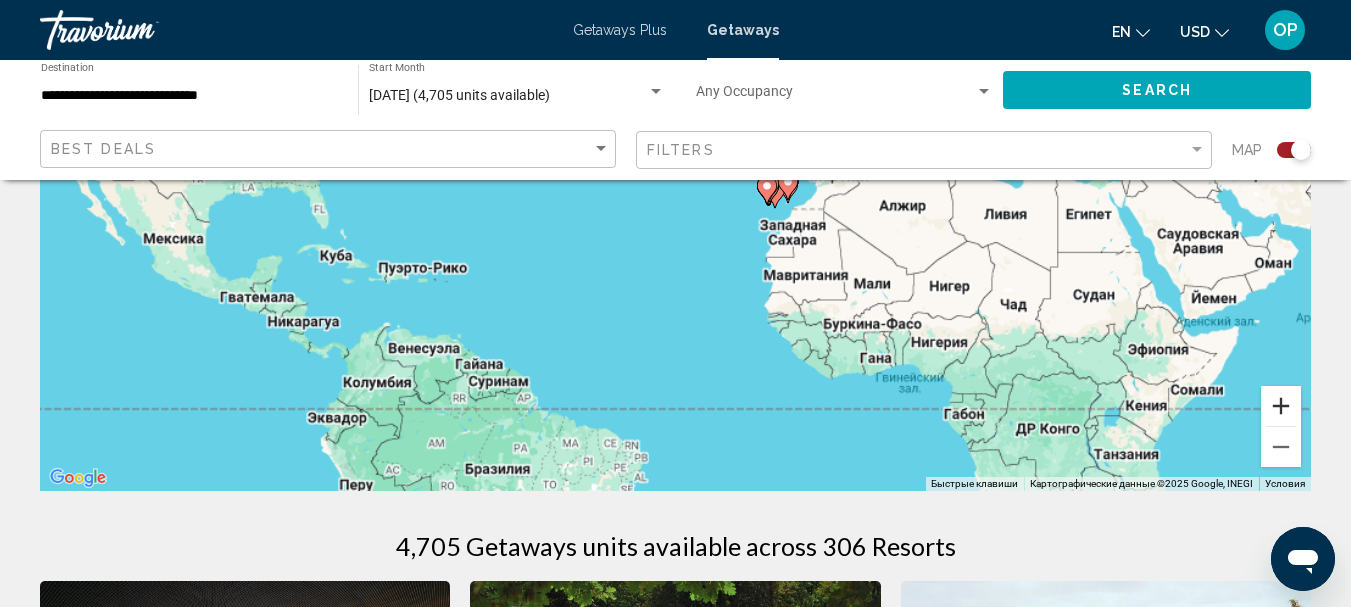 click at bounding box center [1281, 406] 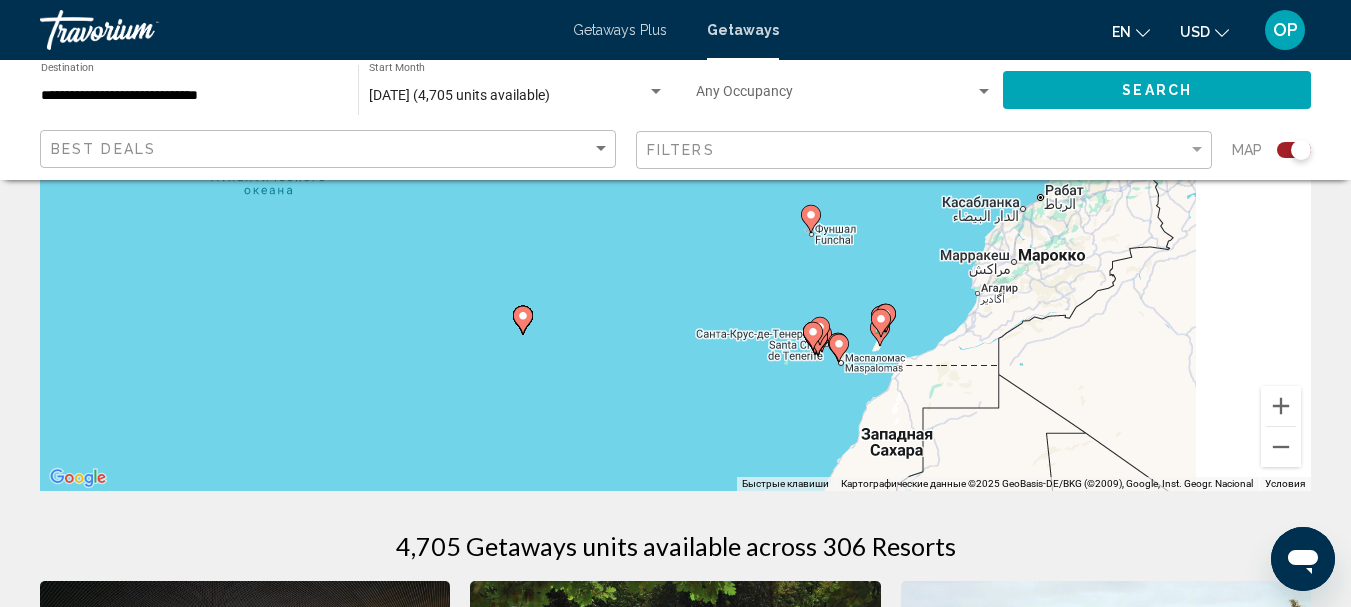 drag, startPoint x: 1049, startPoint y: 356, endPoint x: 904, endPoint y: 453, distance: 174.45343 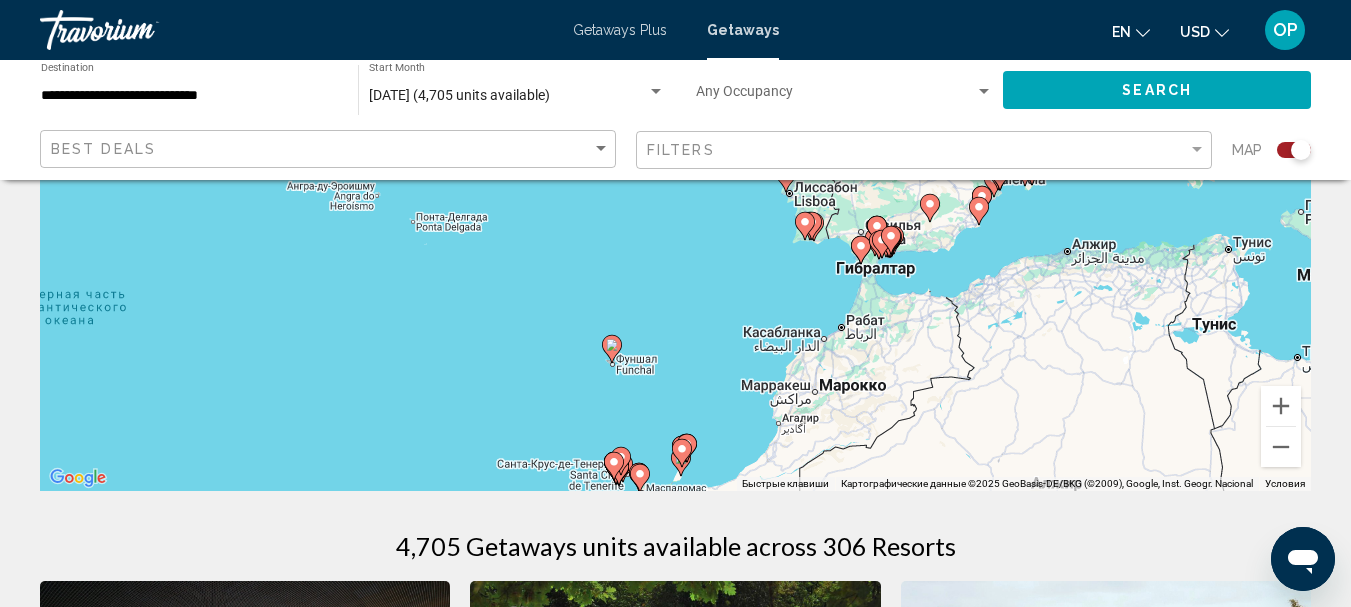 click 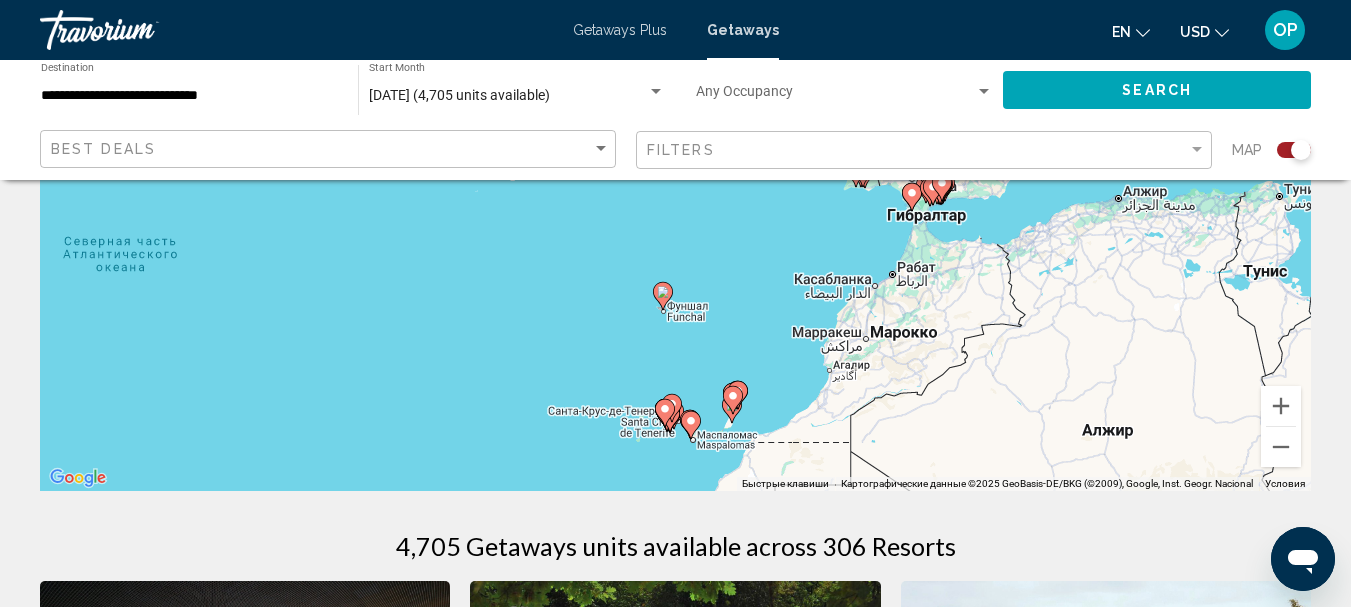 drag, startPoint x: 723, startPoint y: 330, endPoint x: 706, endPoint y: 434, distance: 105.380264 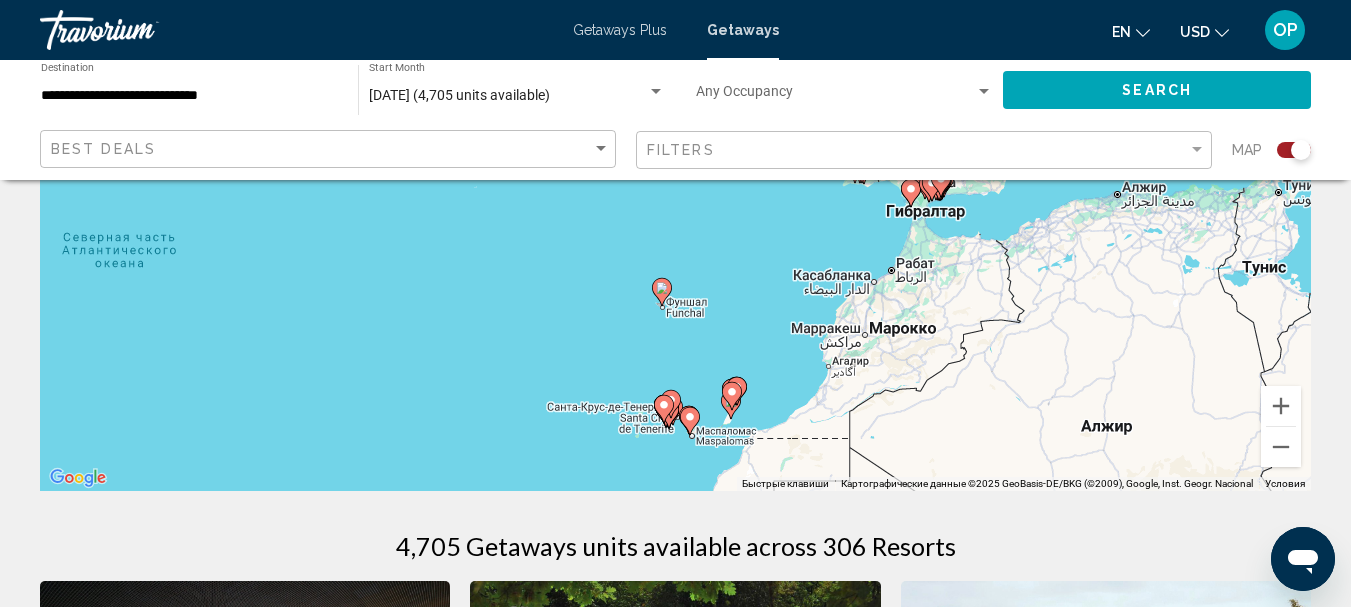click 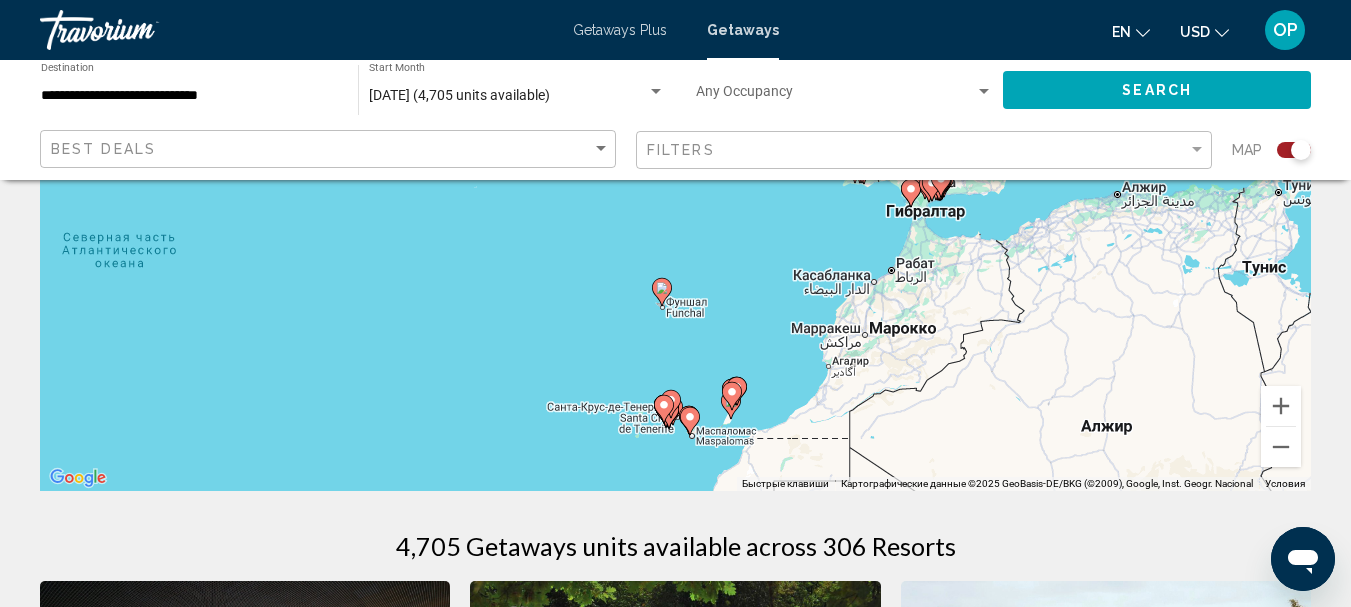 type on "**********" 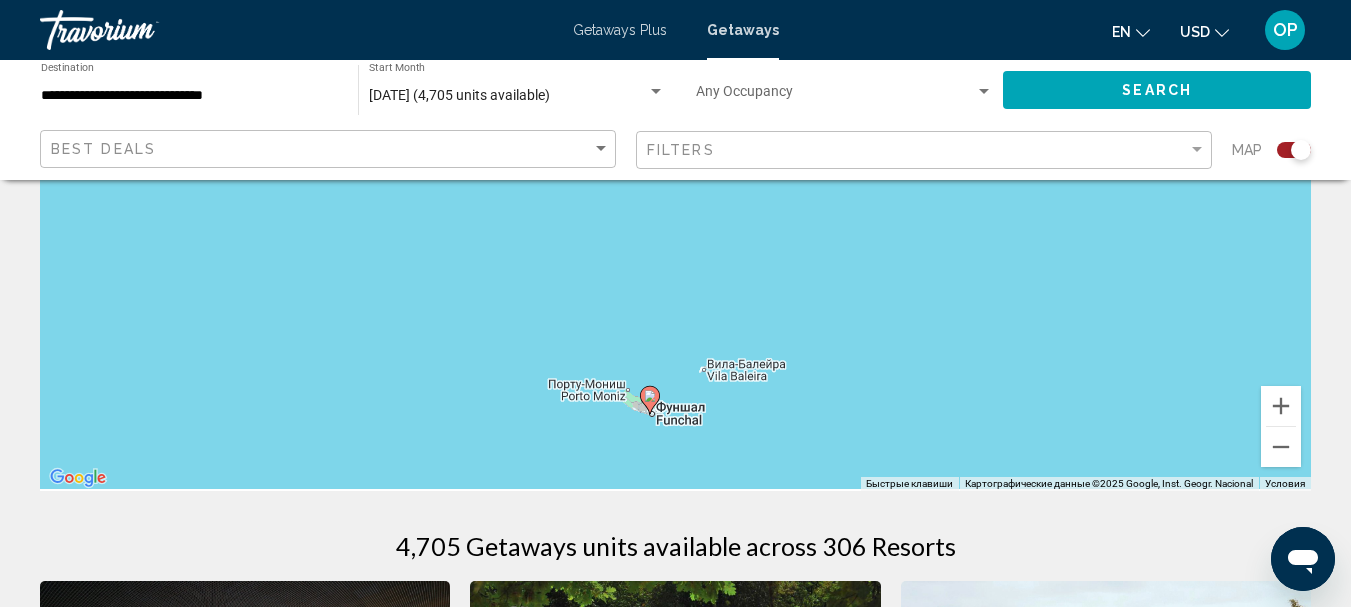 drag, startPoint x: 717, startPoint y: 425, endPoint x: 737, endPoint y: 122, distance: 303.65936 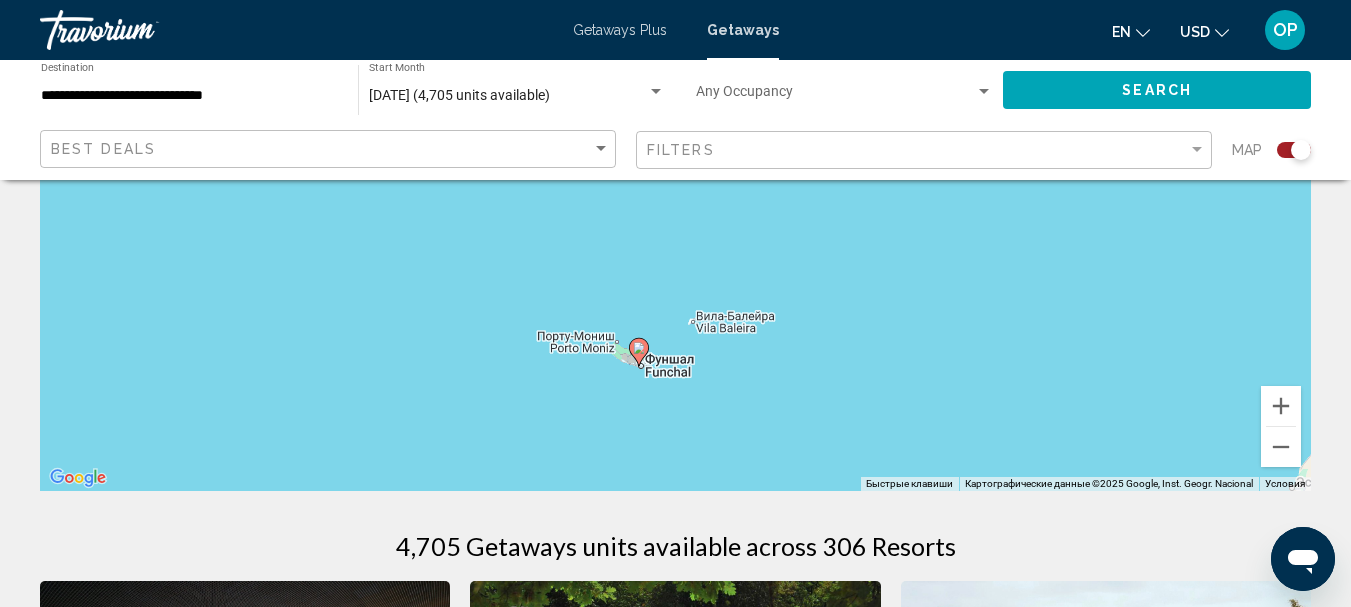 click 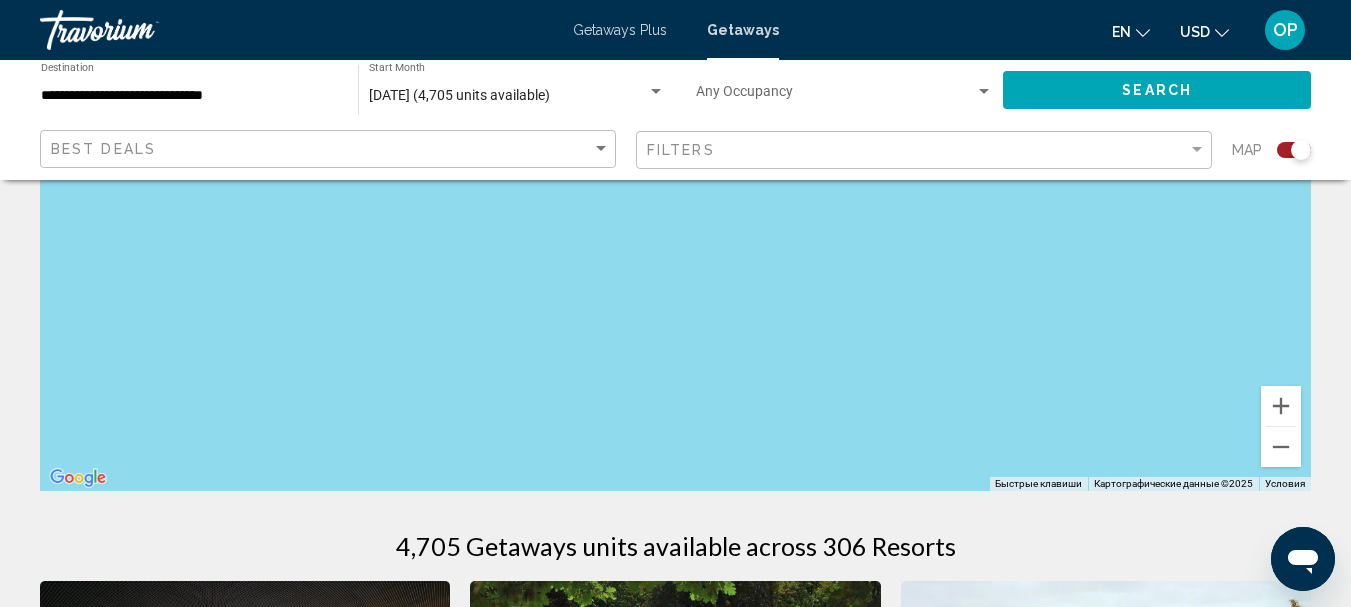 drag, startPoint x: 733, startPoint y: 445, endPoint x: 805, endPoint y: 126, distance: 327.02448 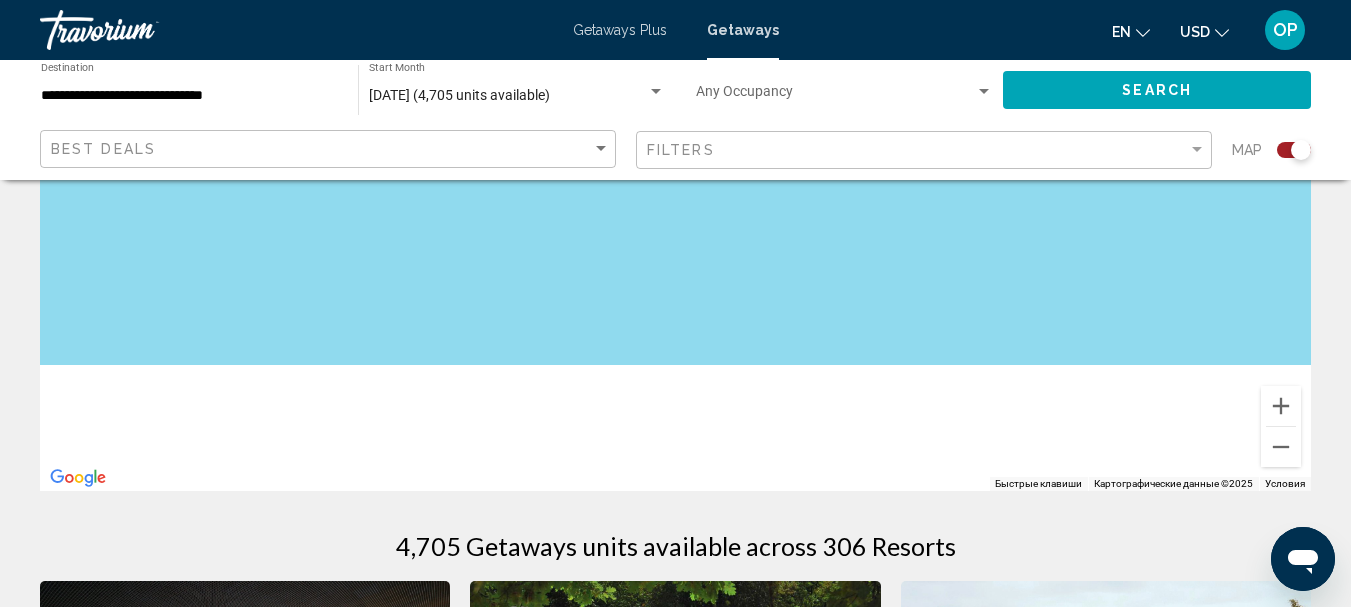drag, startPoint x: 765, startPoint y: 387, endPoint x: 741, endPoint y: 131, distance: 257.12253 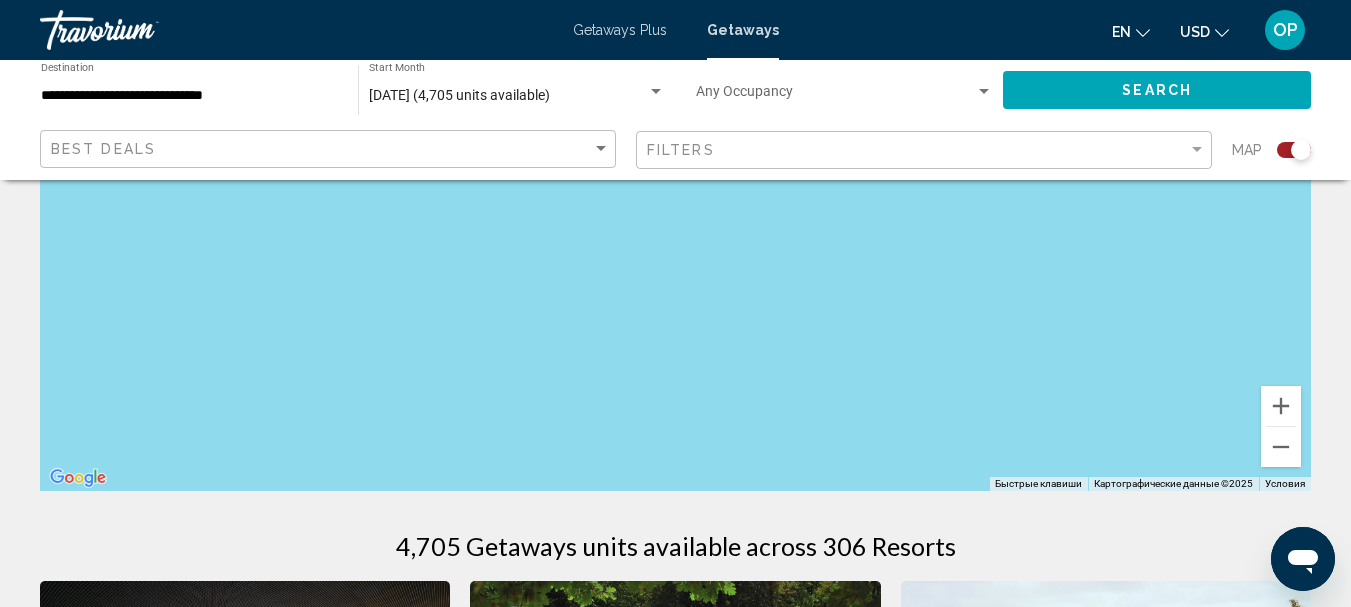 drag, startPoint x: 753, startPoint y: 396, endPoint x: 784, endPoint y: 142, distance: 255.88474 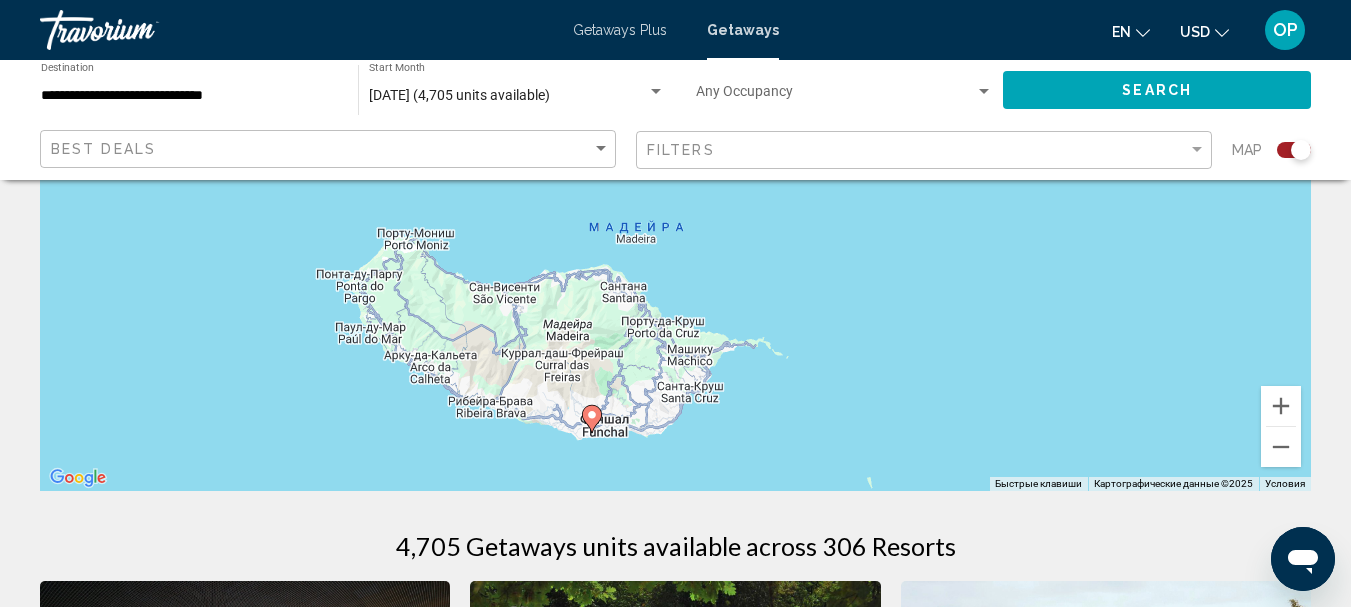 drag, startPoint x: 790, startPoint y: 169, endPoint x: 809, endPoint y: 150, distance: 26.870058 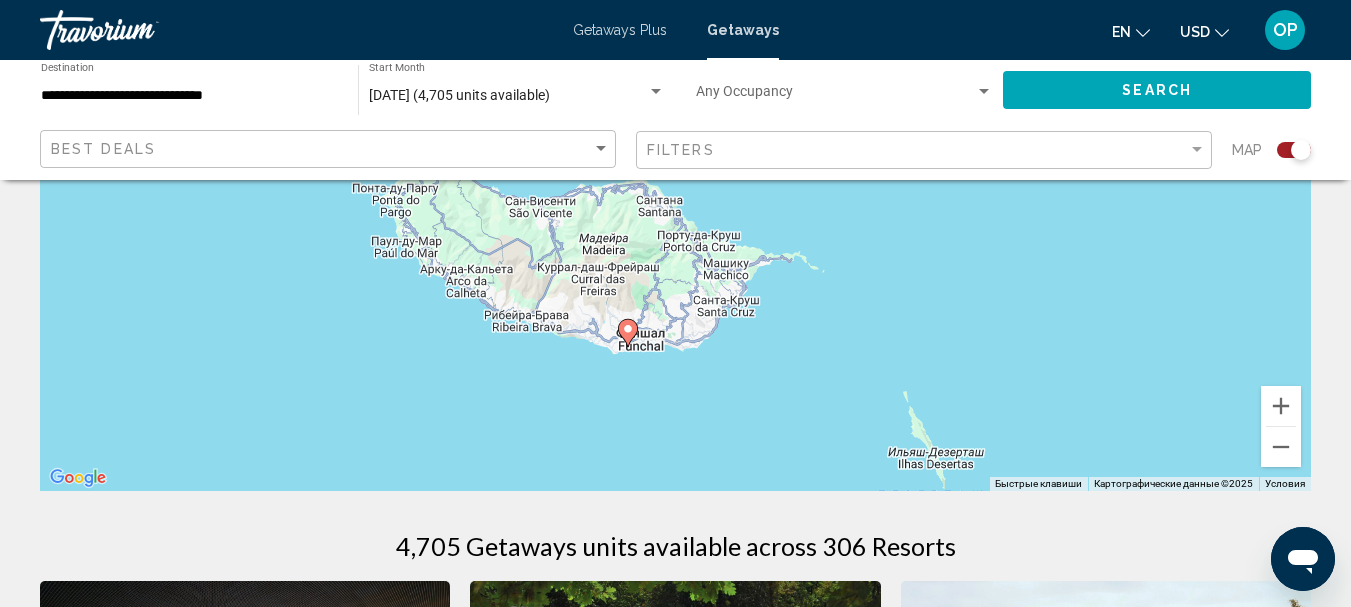 drag, startPoint x: 756, startPoint y: 357, endPoint x: 782, endPoint y: 273, distance: 87.93179 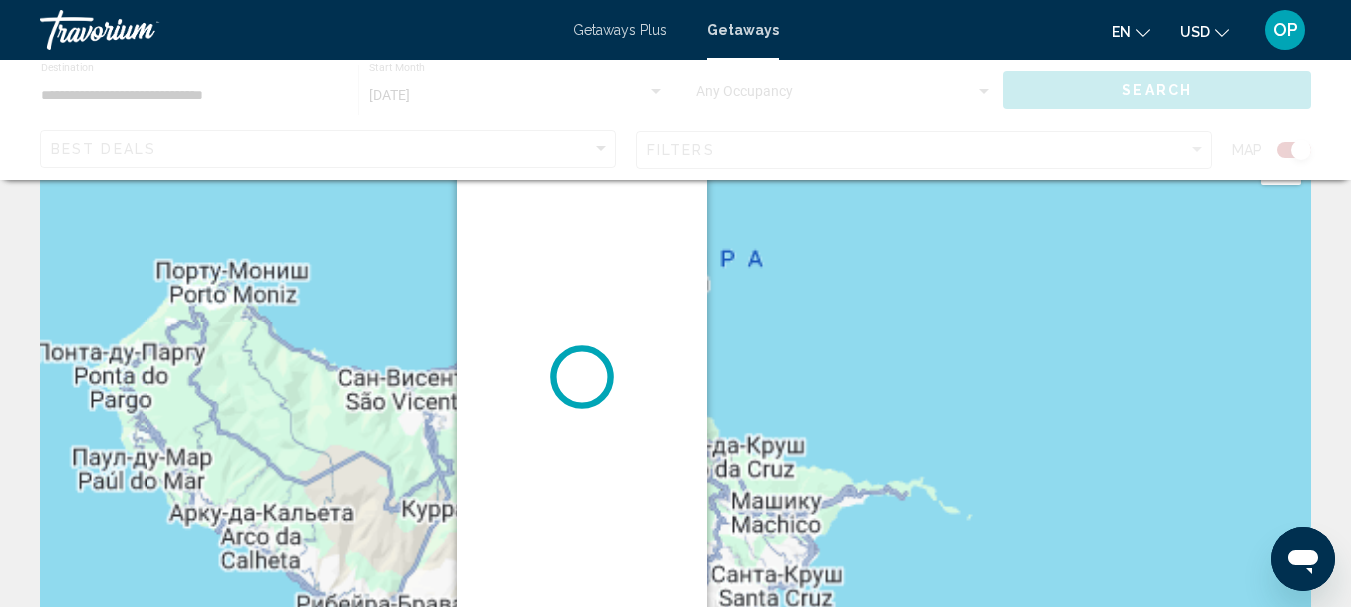 scroll, scrollTop: 0, scrollLeft: 0, axis: both 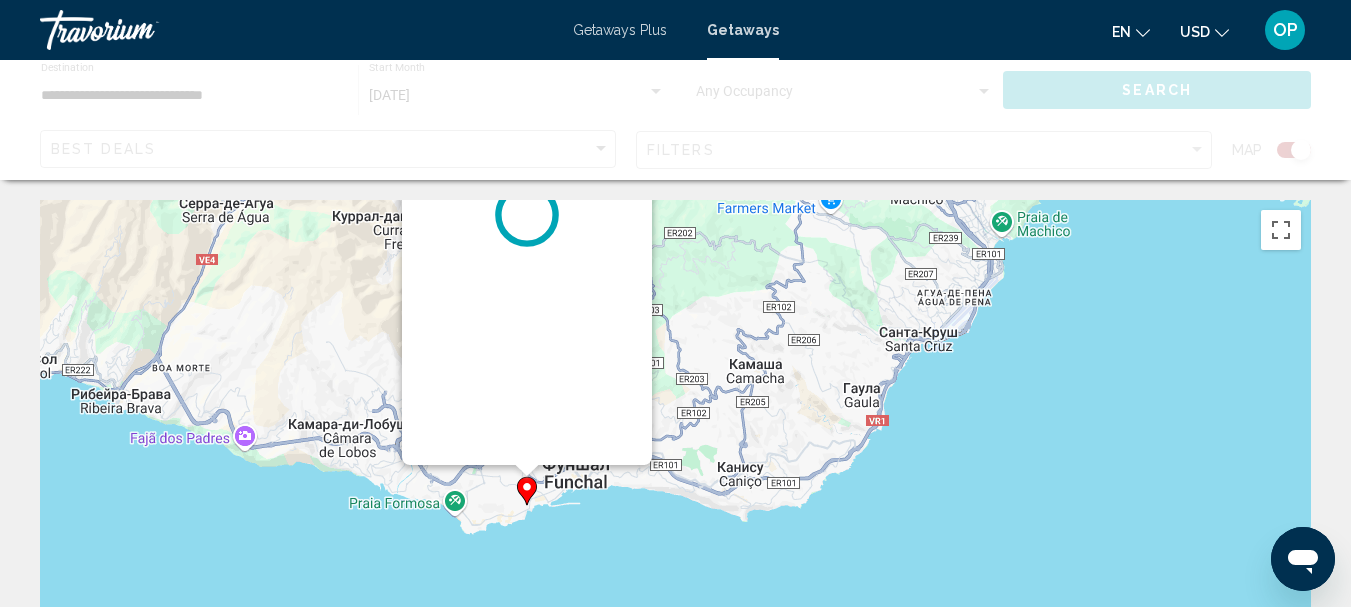drag, startPoint x: 755, startPoint y: 451, endPoint x: 795, endPoint y: 169, distance: 284.82275 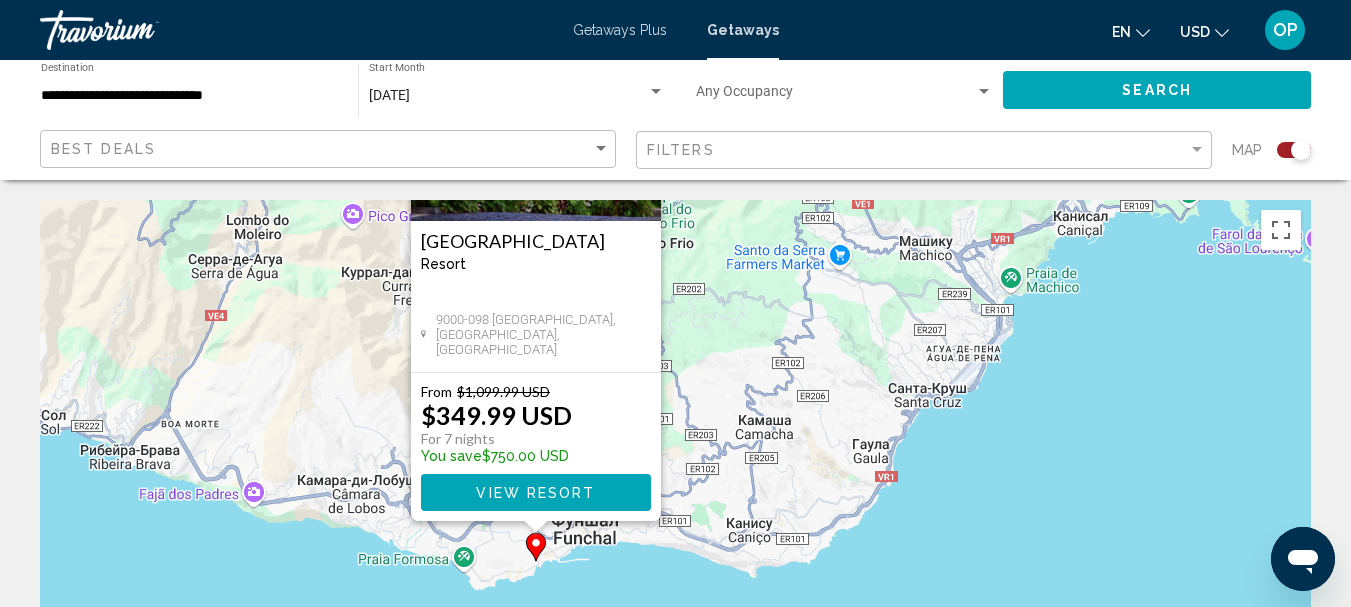 drag, startPoint x: 742, startPoint y: 302, endPoint x: 726, endPoint y: 382, distance: 81.58431 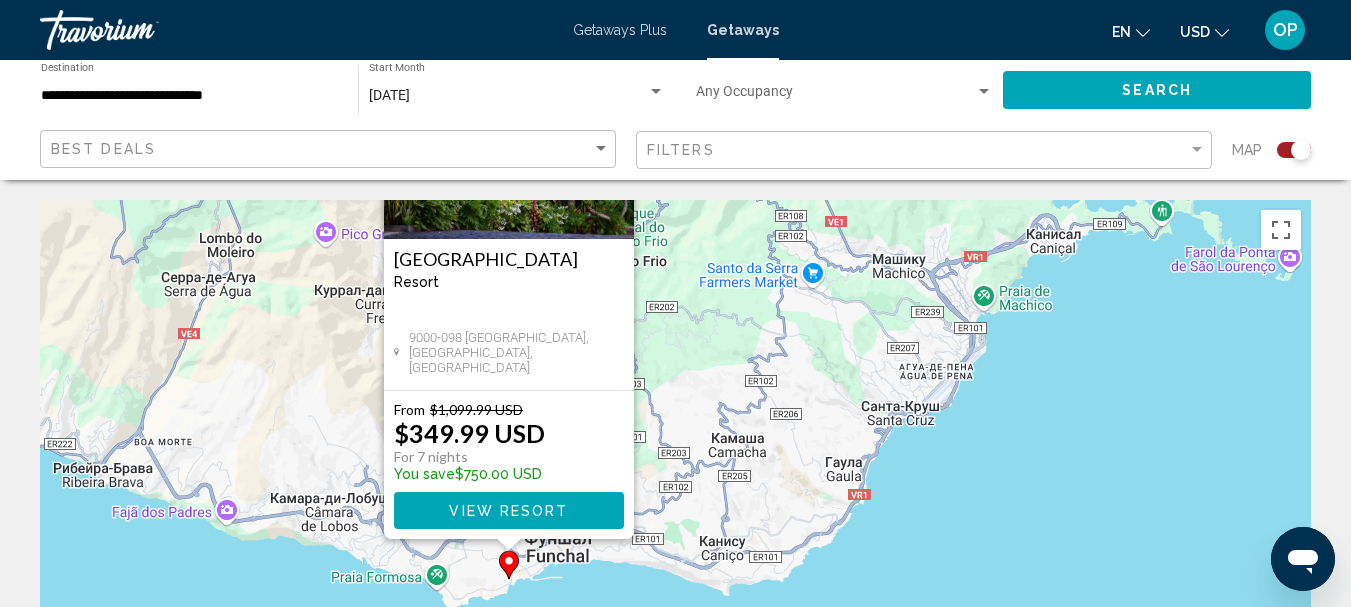 click on "Для навигации используйте клавиши со стрелками. Чтобы активировать перетаскивание с помощью клавиатуры, нажмите Alt + Ввод. После этого перемещайте маркер, используя клавиши со стрелками. Чтобы завершить перетаскивание, нажмите клавишу Ввод. Чтобы отменить действие, нажмите клавишу Esc.  [GEOGRAPHIC_DATA]  -  This is an adults only resort
9000-098 [GEOGRAPHIC_DATA], [GEOGRAPHIC_DATA], [GEOGRAPHIC_DATA] From $1,099.99 USD $349.99 USD For 7 nights You save  $750.00 USD  View Resort" at bounding box center [675, 500] 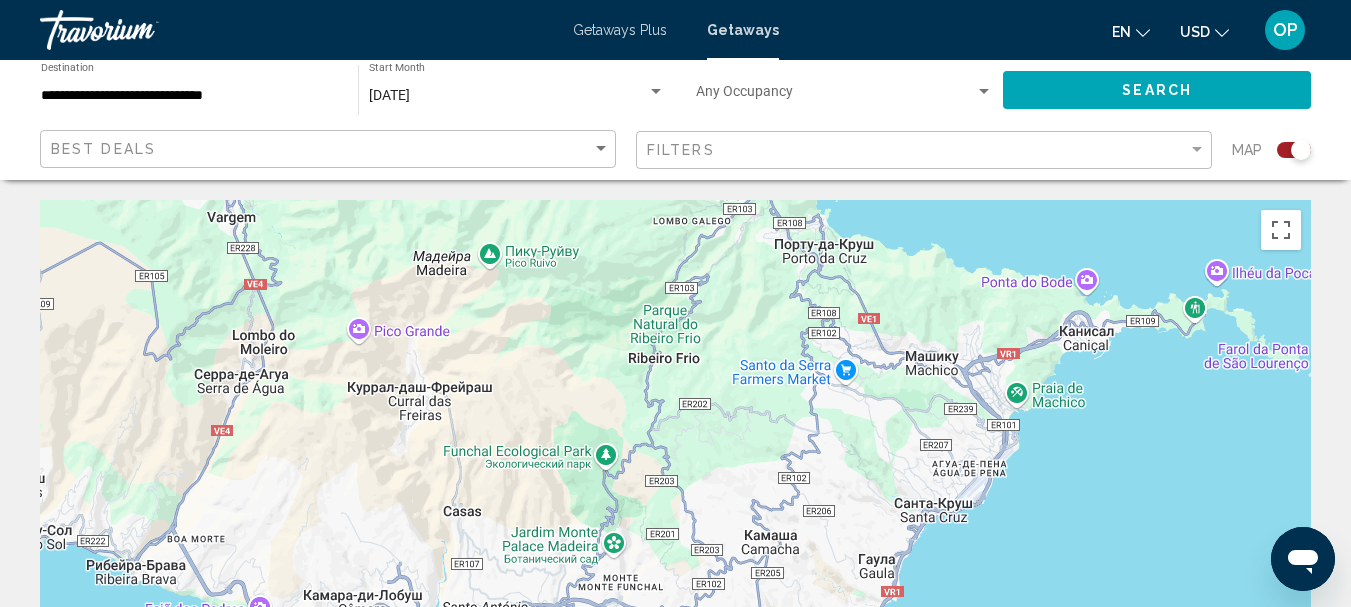 drag, startPoint x: 514, startPoint y: 470, endPoint x: 547, endPoint y: 566, distance: 101.51354 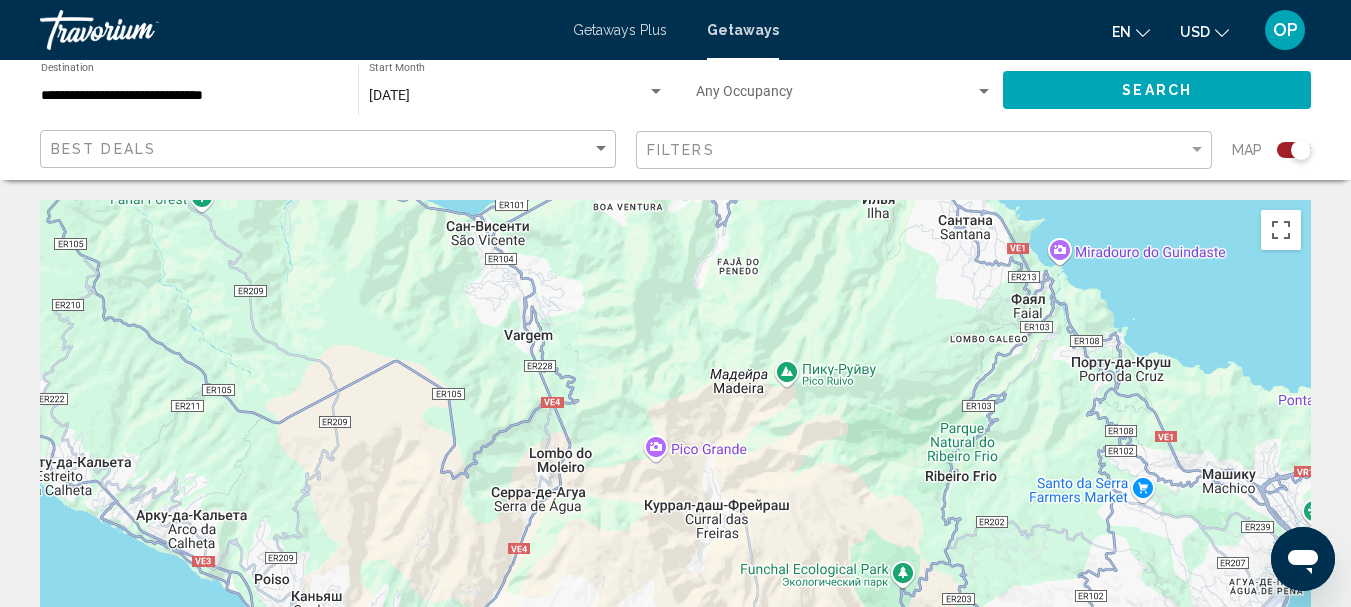 drag, startPoint x: 577, startPoint y: 369, endPoint x: 666, endPoint y: 452, distance: 121.69634 